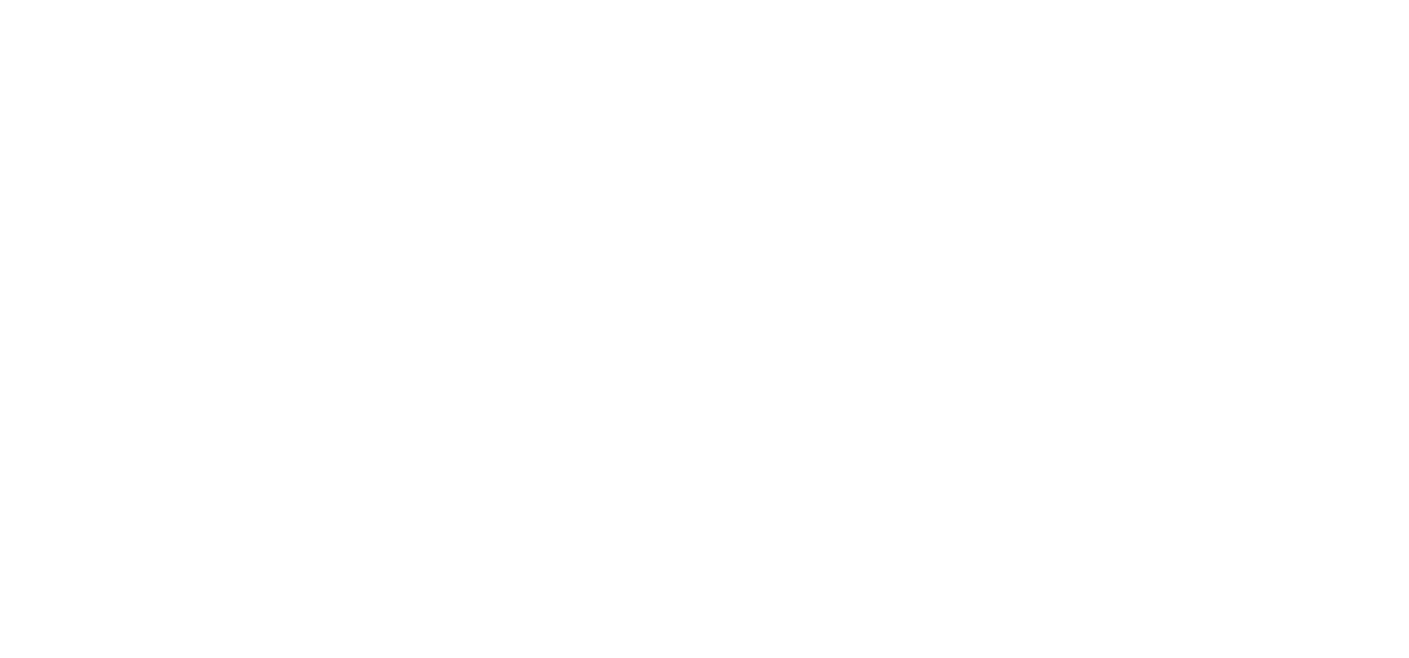 scroll, scrollTop: 0, scrollLeft: 0, axis: both 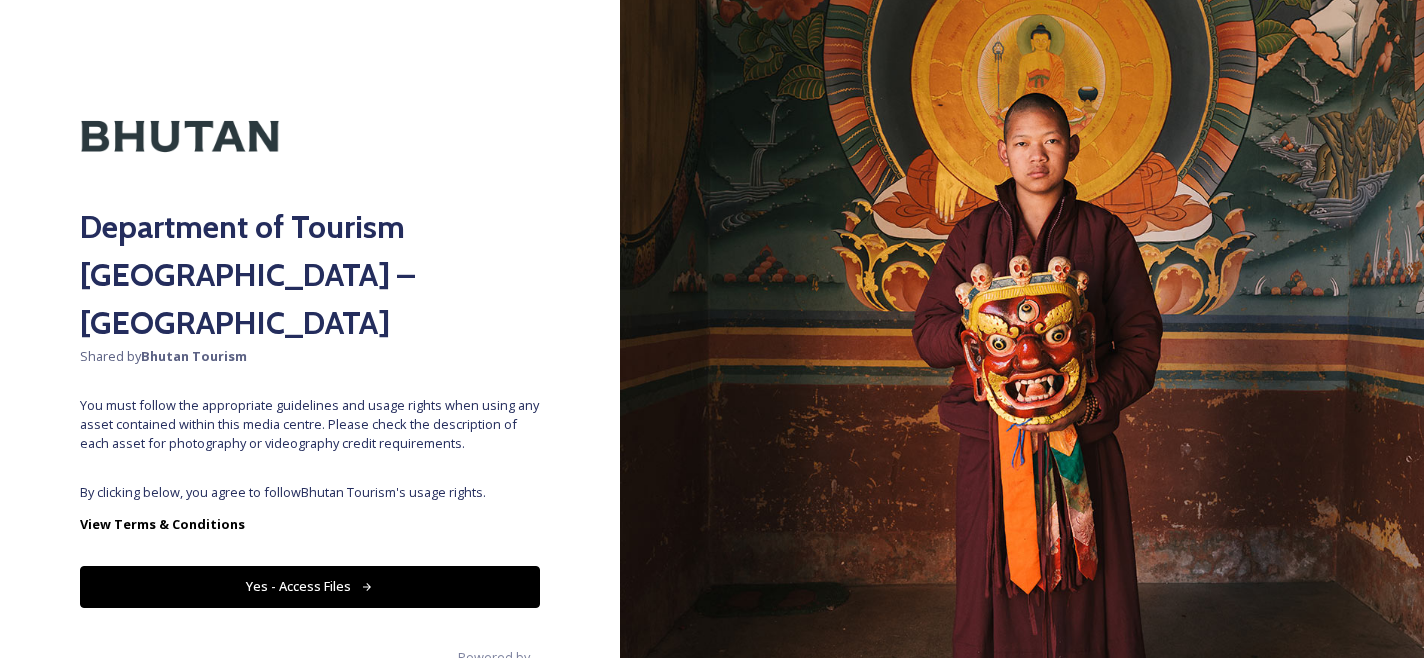 click on "Yes - Access Files" at bounding box center (310, 586) 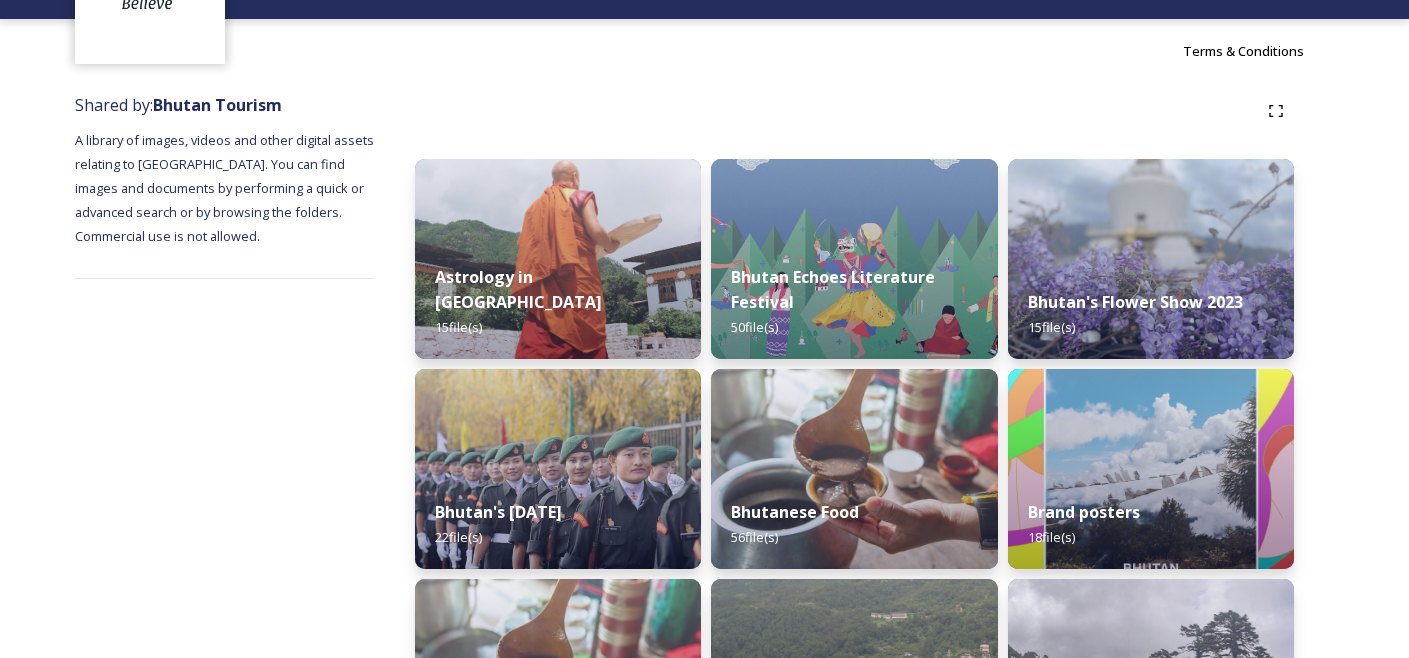 scroll, scrollTop: 0, scrollLeft: 0, axis: both 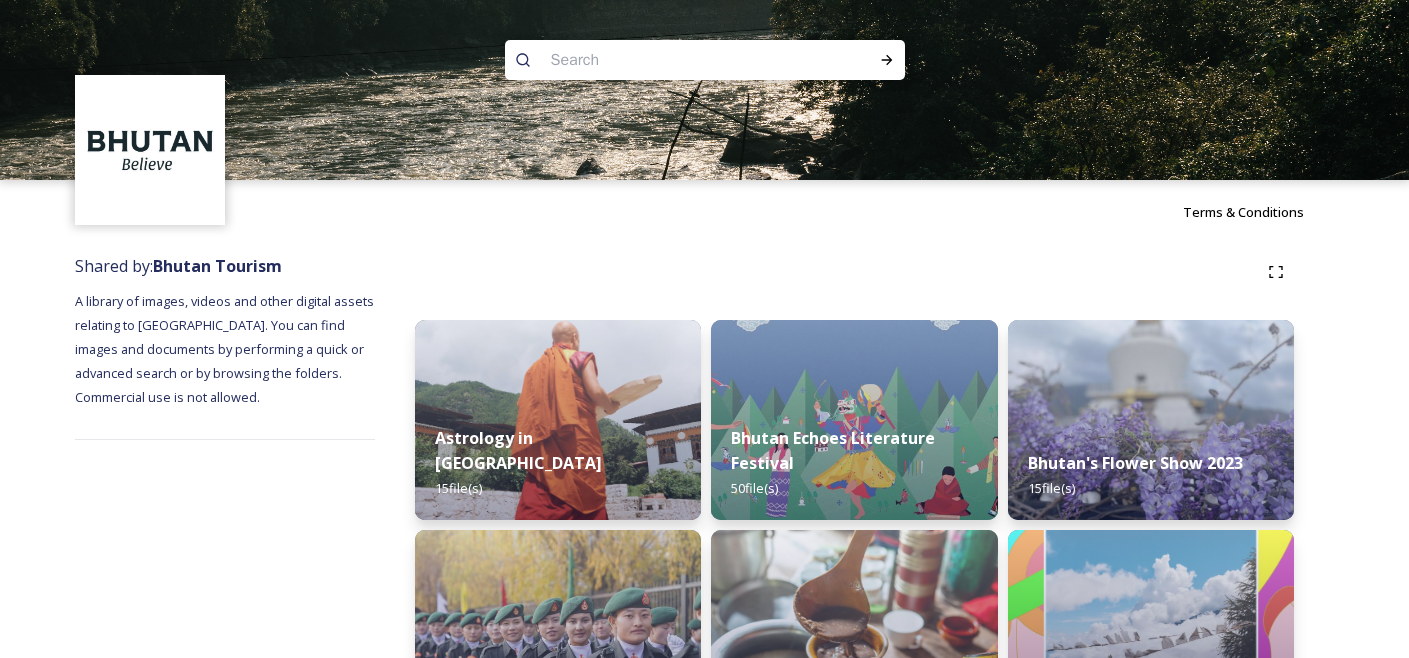 click at bounding box center [666, 60] 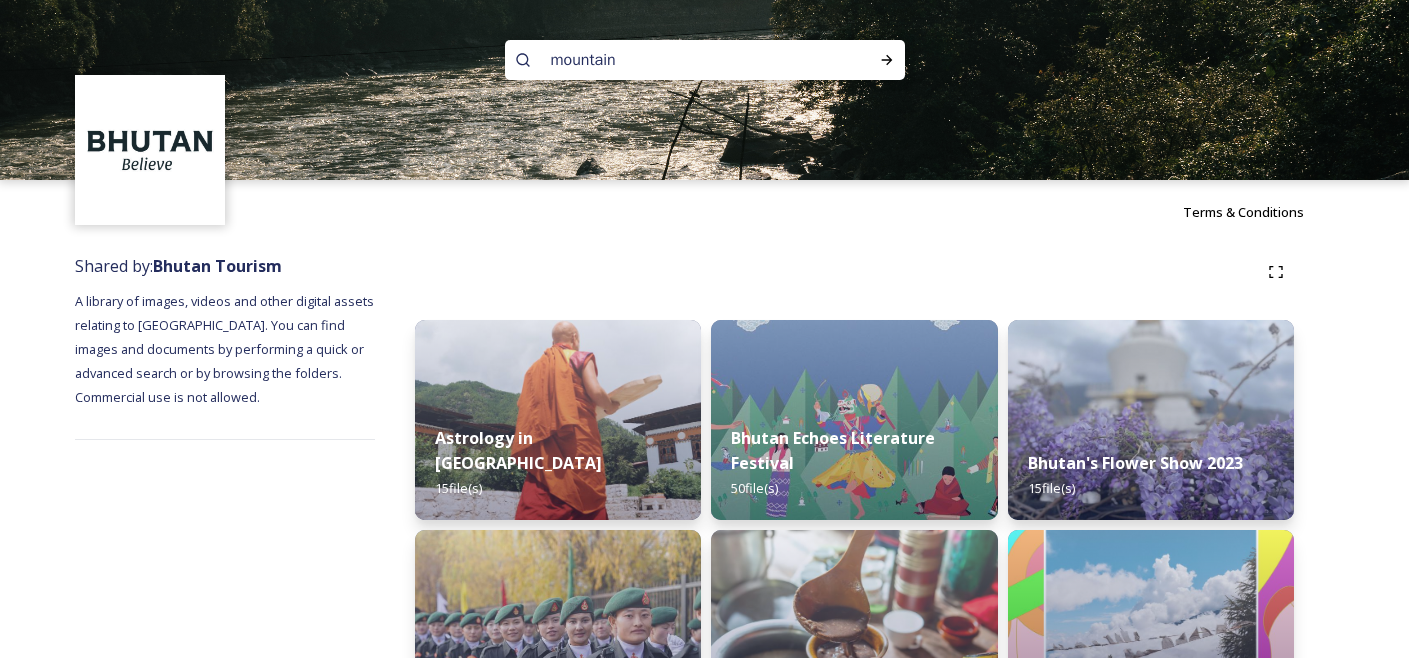 type on "mountains" 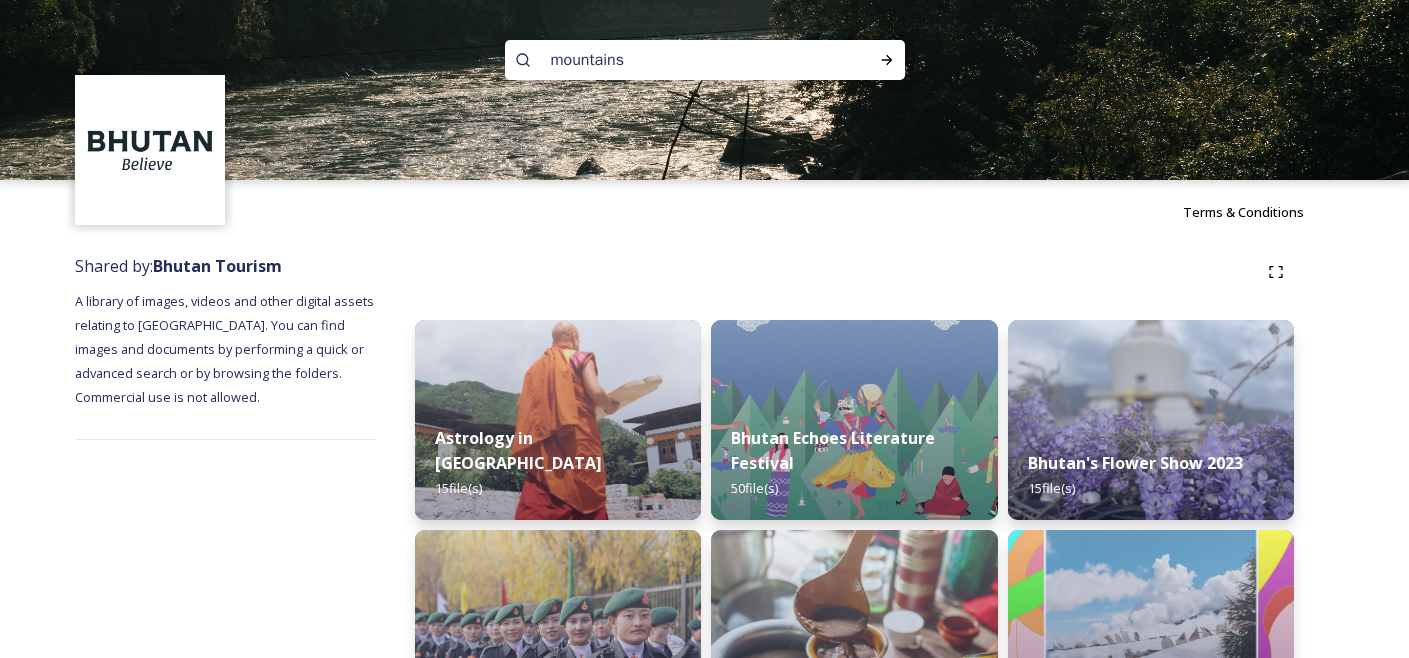 type 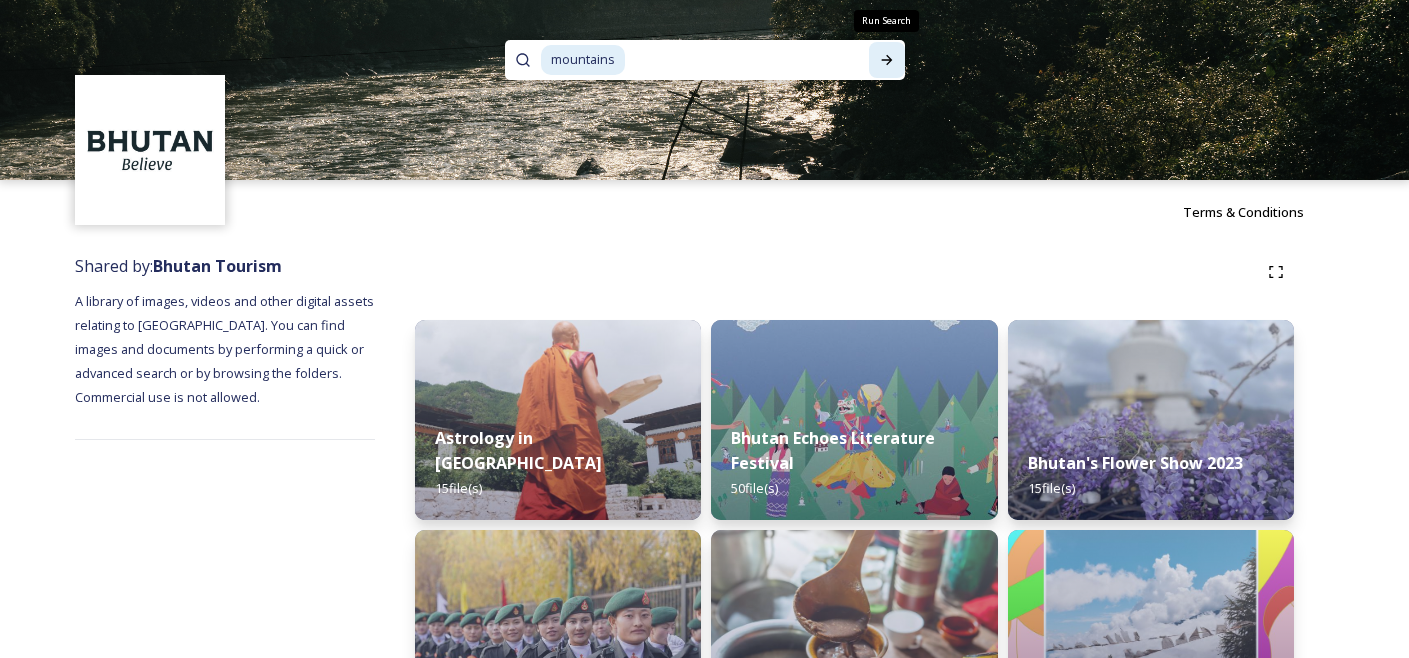 click 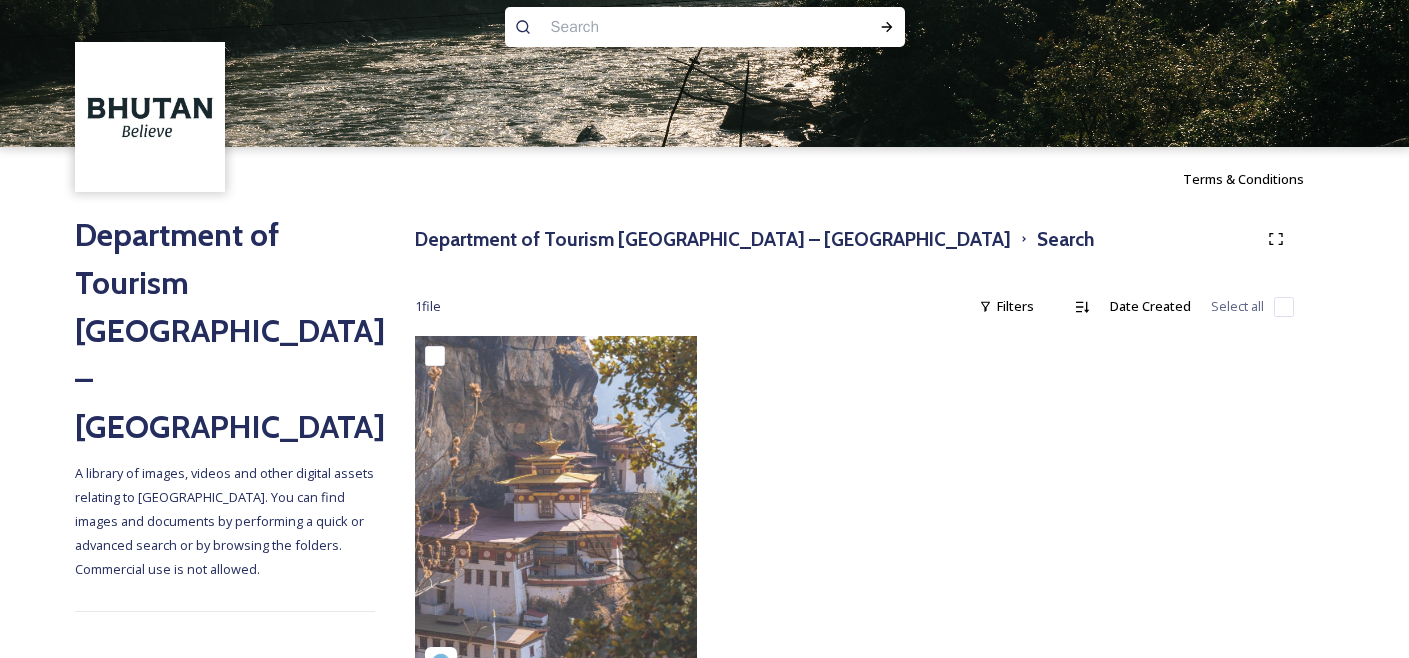 scroll, scrollTop: 107, scrollLeft: 0, axis: vertical 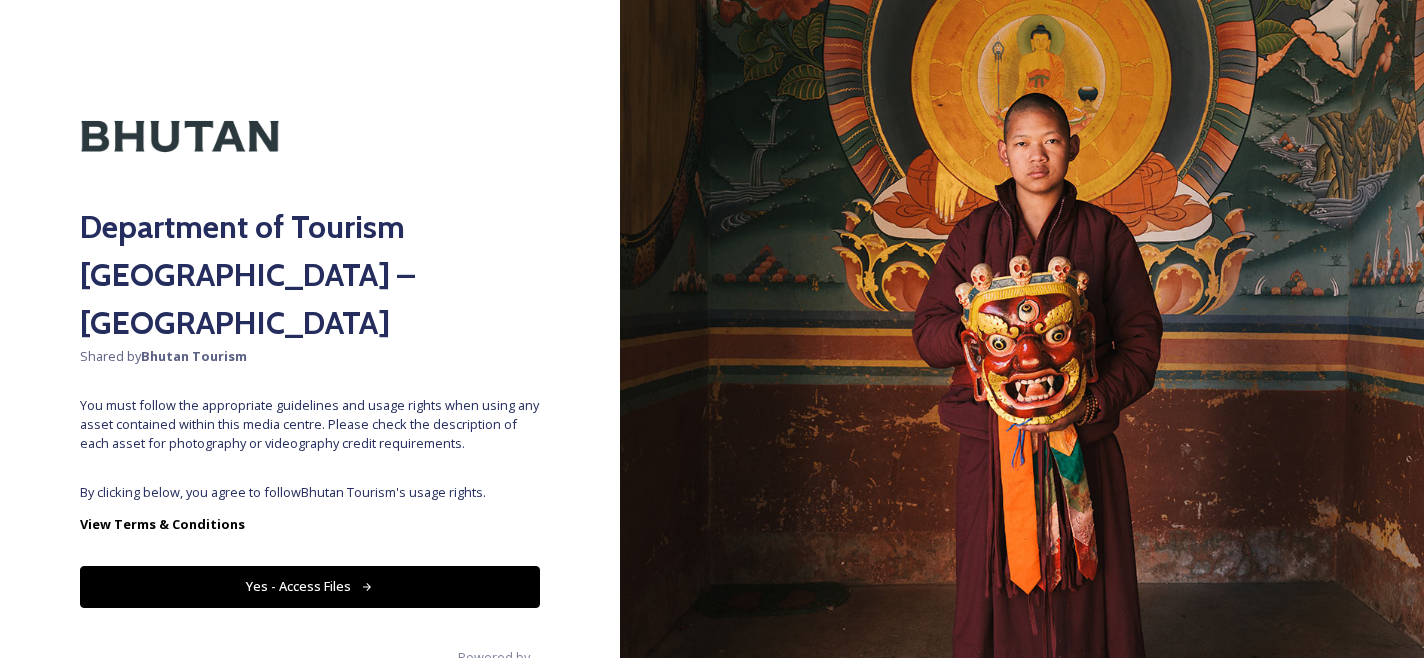 click on "Yes - Access Files" at bounding box center (310, 586) 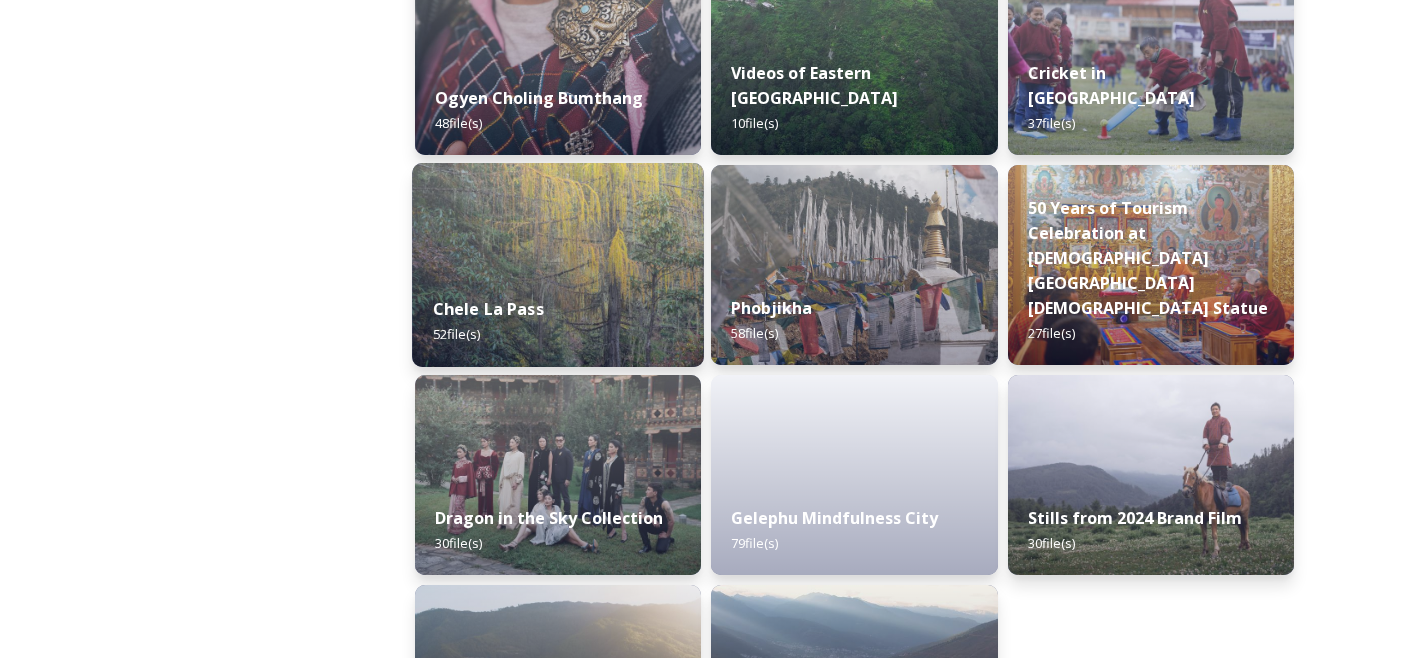 scroll, scrollTop: 3307, scrollLeft: 0, axis: vertical 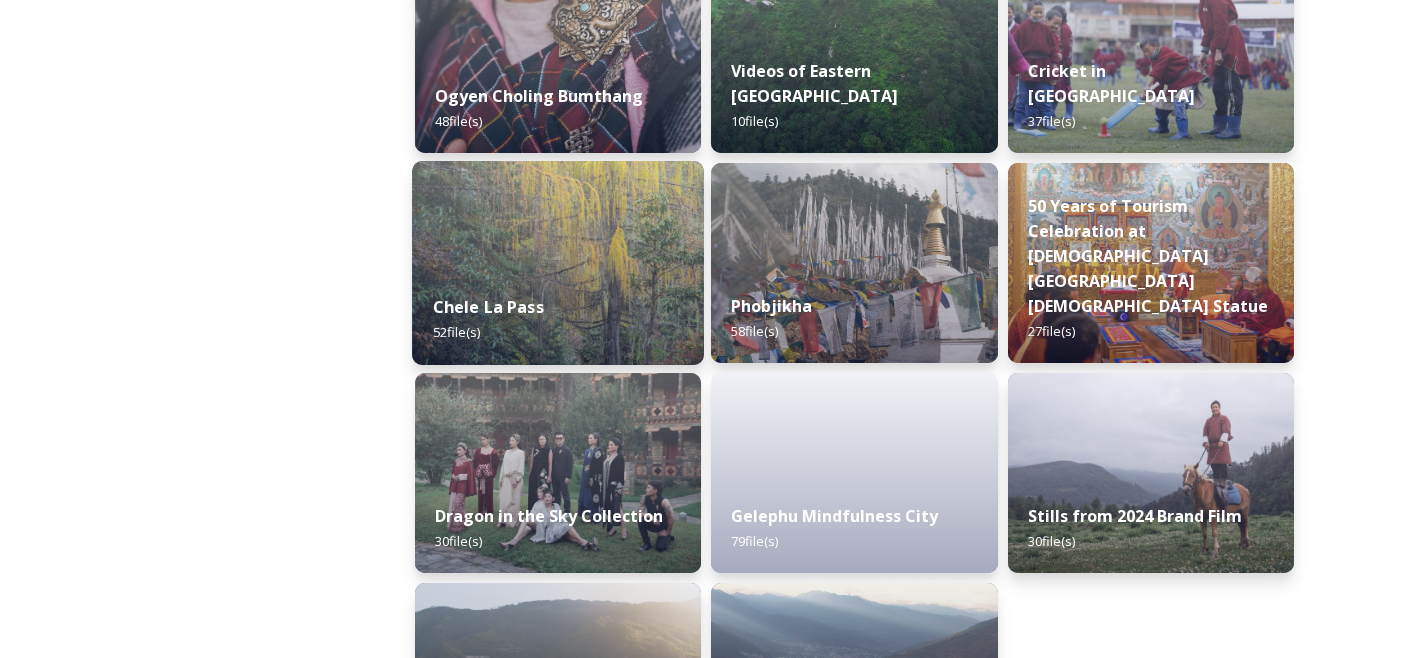 click on "Chele La Pass 52  file(s)" at bounding box center (558, 319) 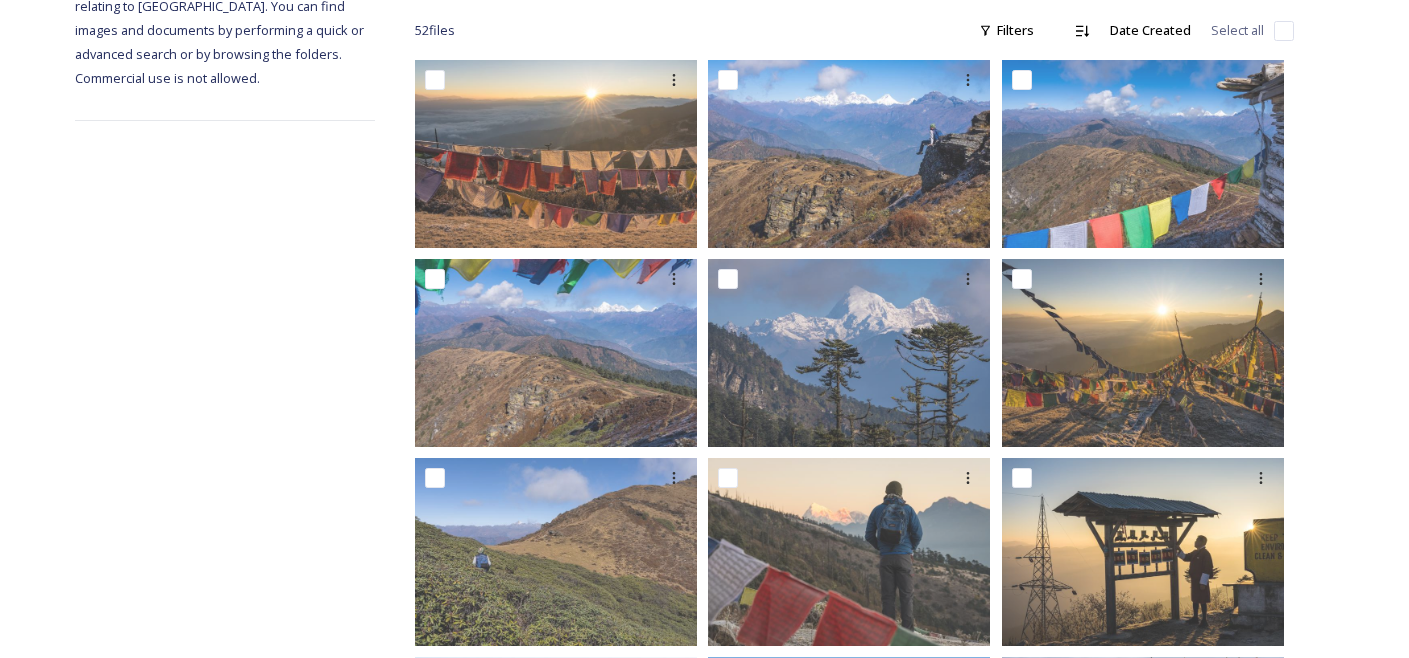 scroll, scrollTop: 427, scrollLeft: 0, axis: vertical 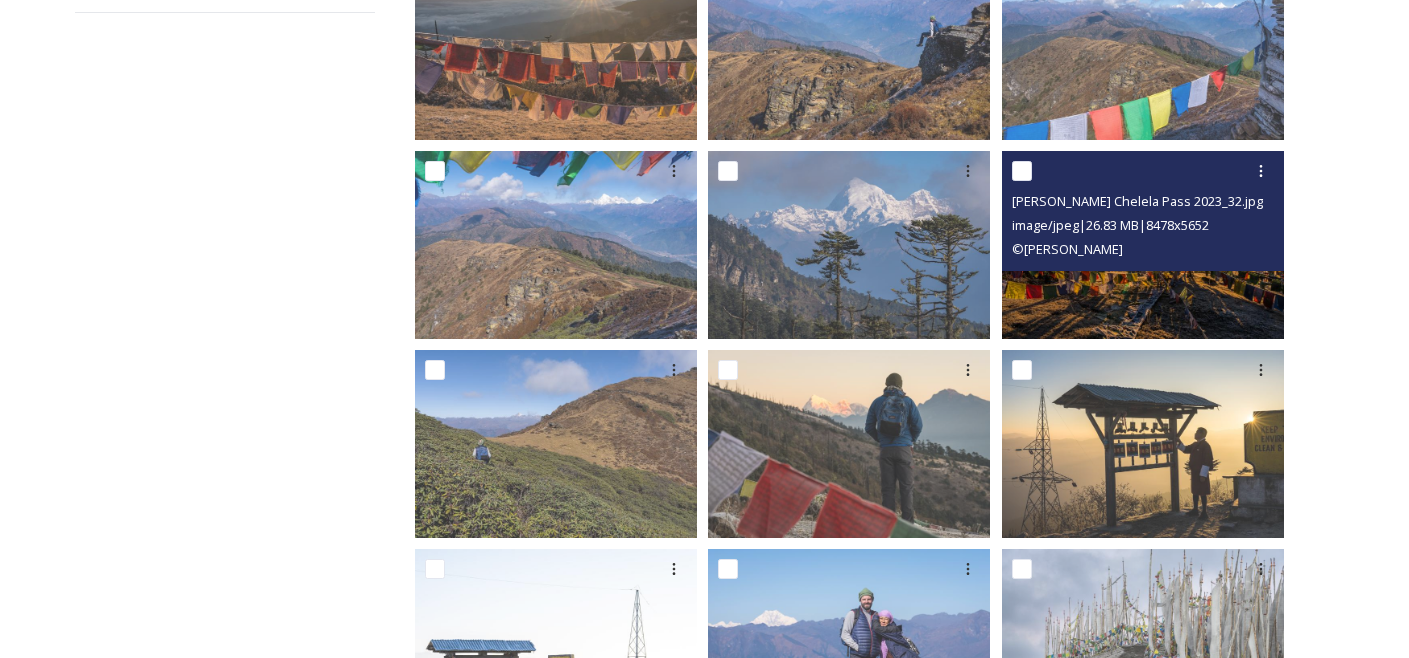 click on "© [PERSON_NAME]" at bounding box center (1067, 249) 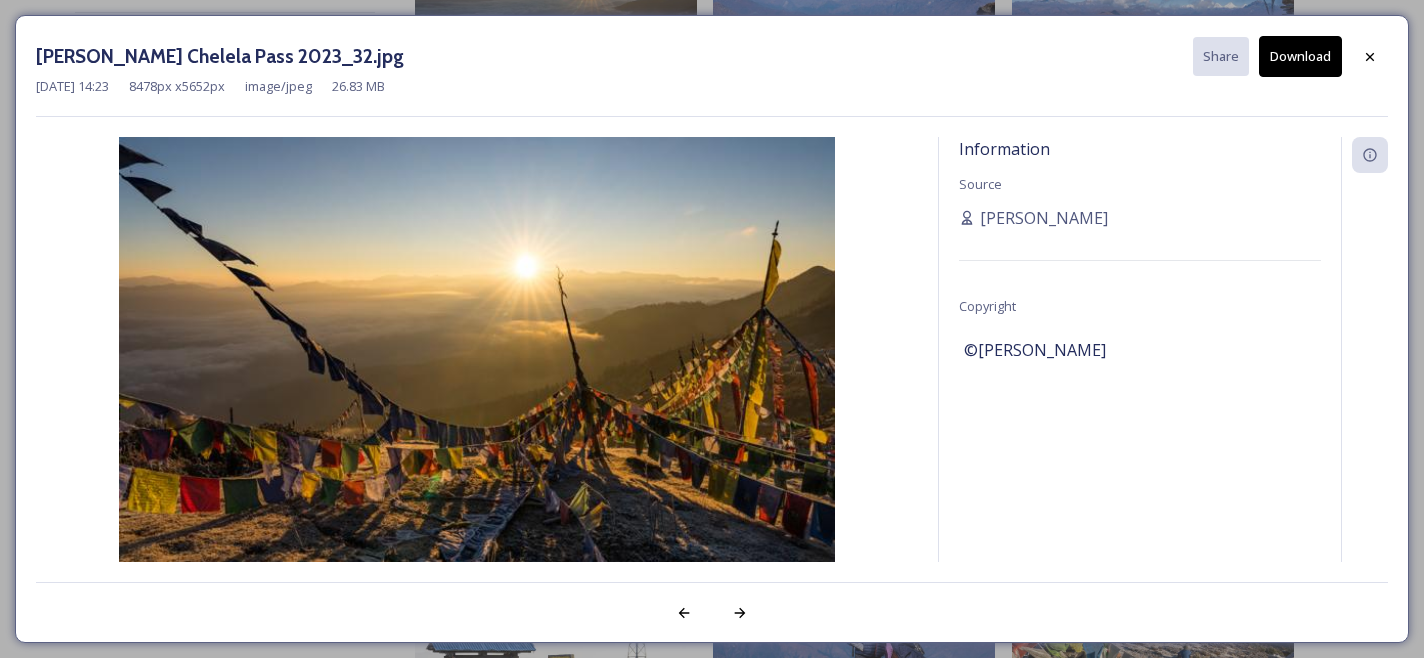 click on "Download" at bounding box center (1300, 56) 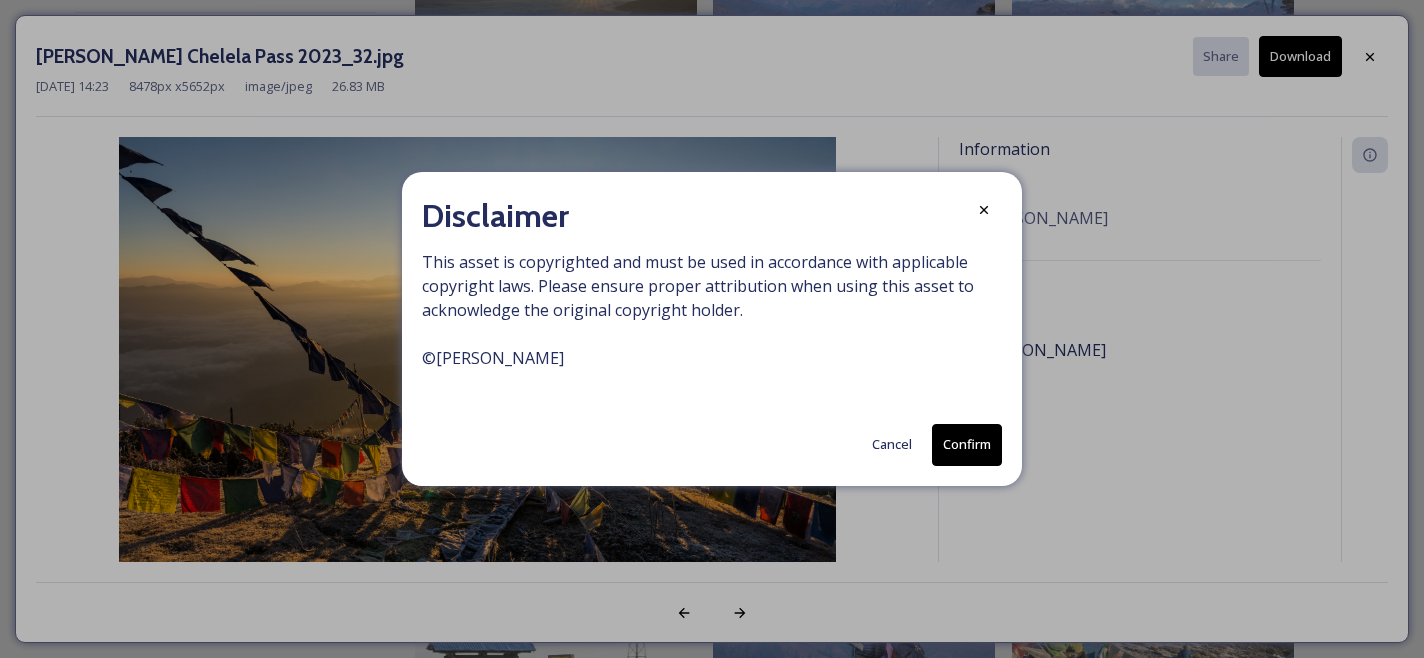 click on "Confirm" at bounding box center (967, 444) 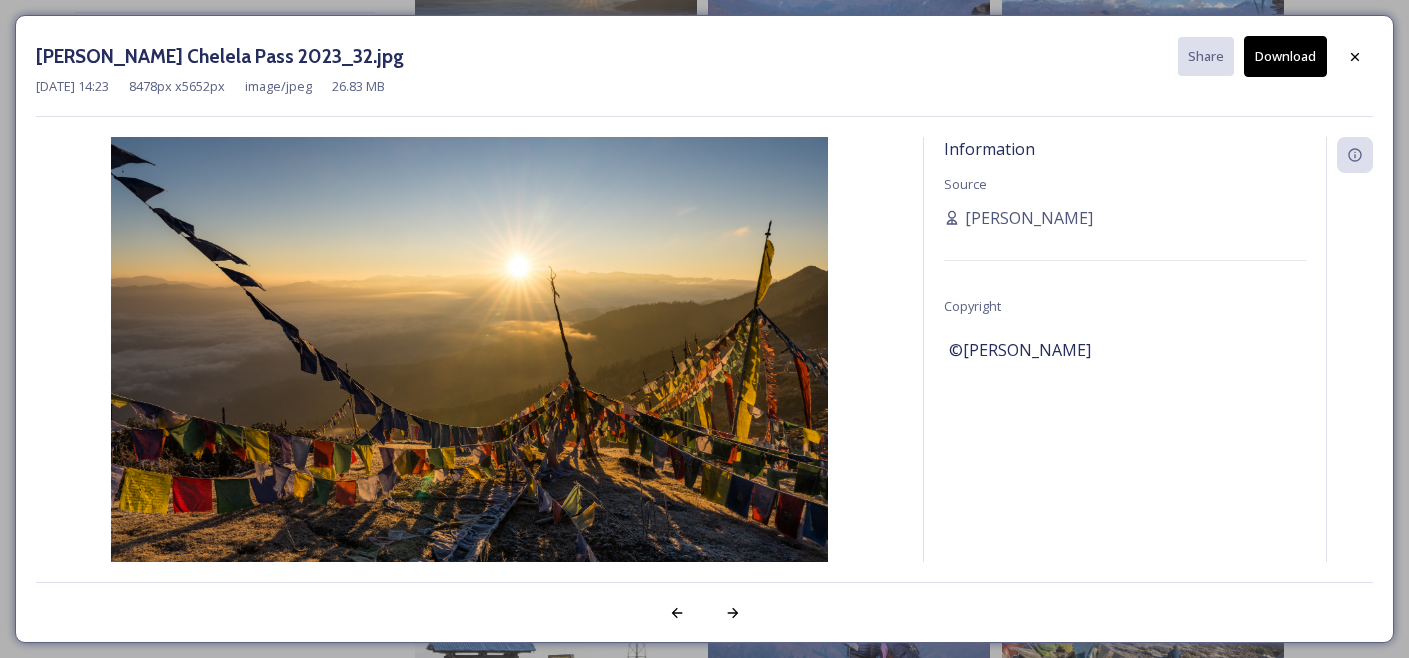drag, startPoint x: 950, startPoint y: 347, endPoint x: 1163, endPoint y: 338, distance: 213.19006 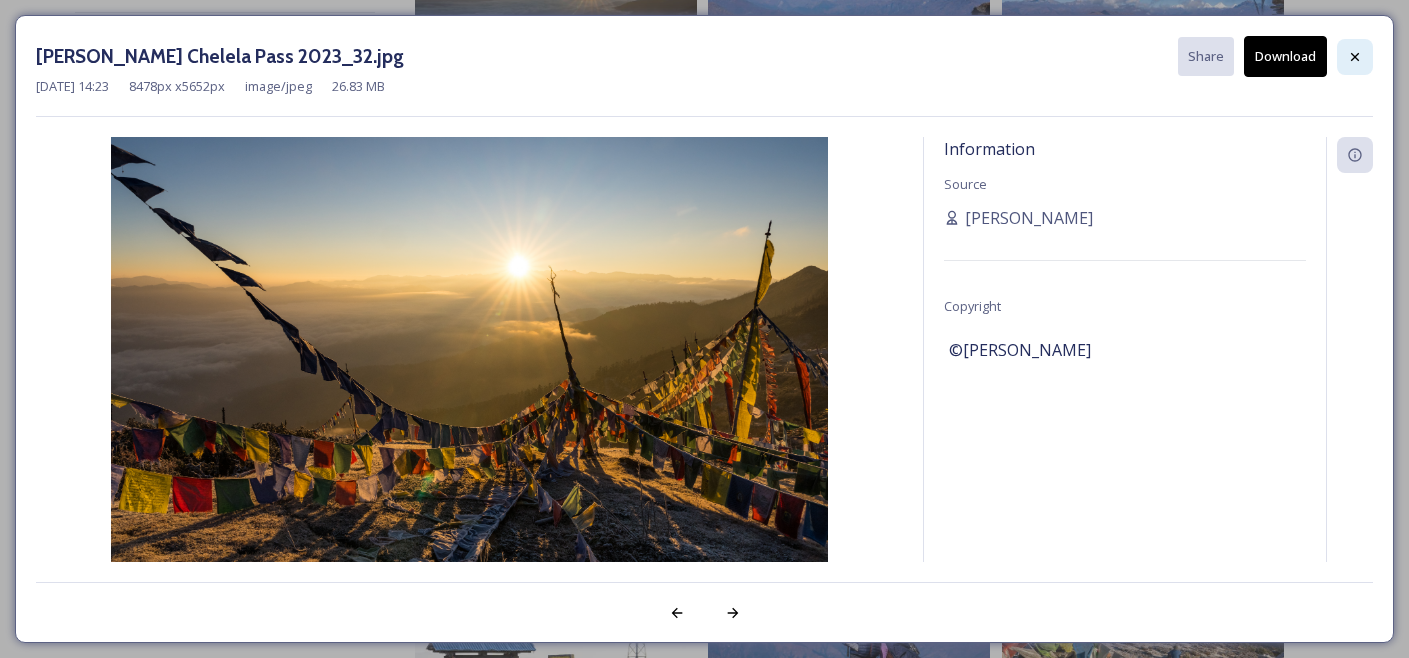 click 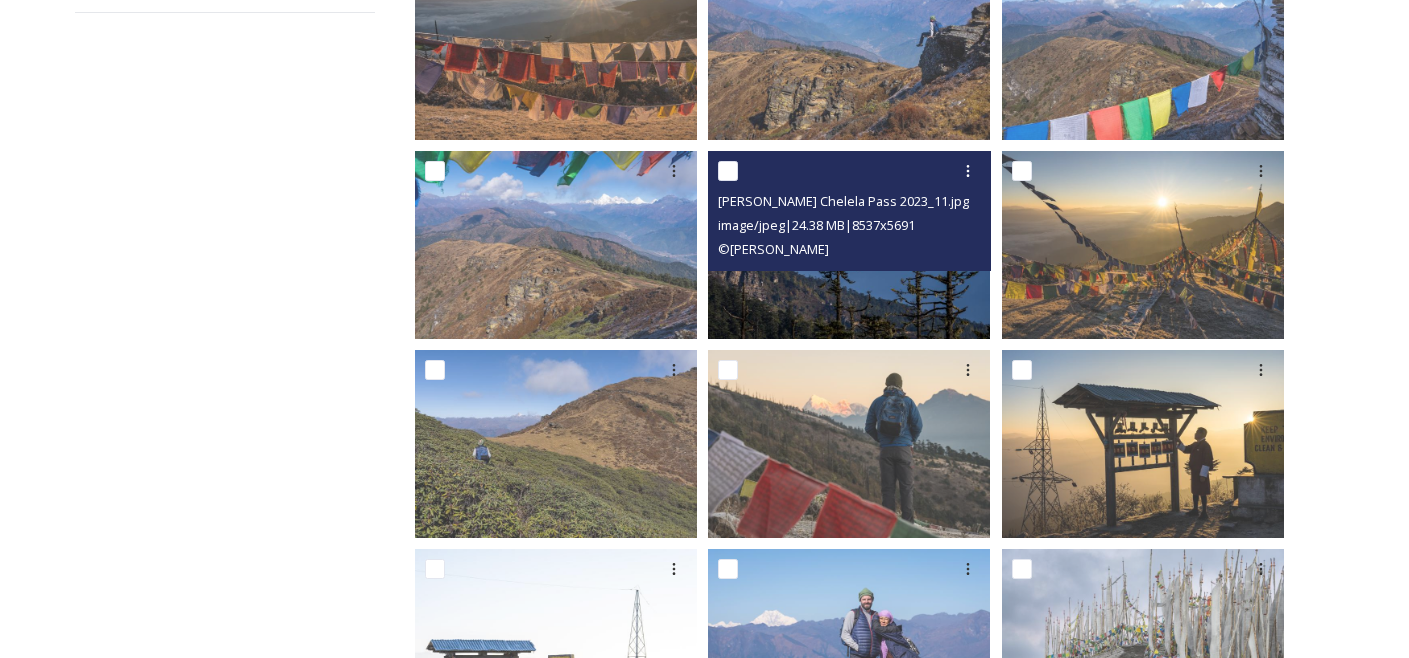scroll, scrollTop: 783, scrollLeft: 0, axis: vertical 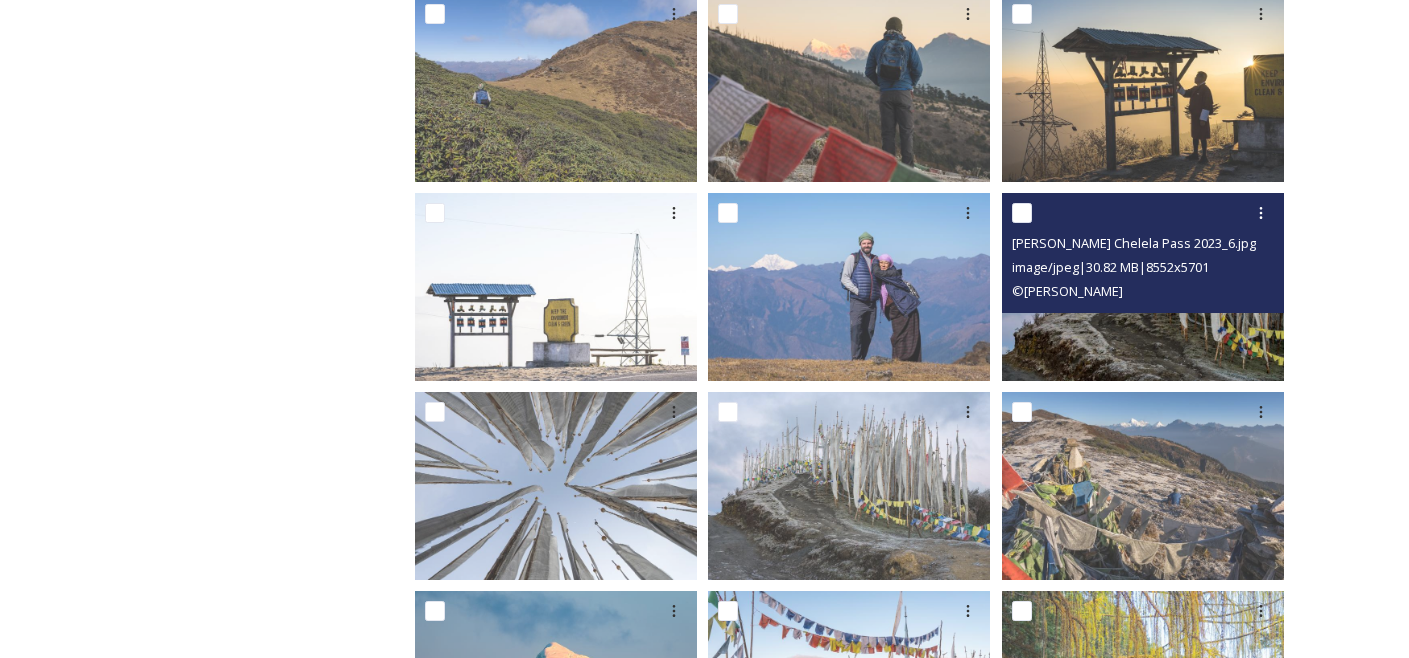 click at bounding box center [1143, 287] 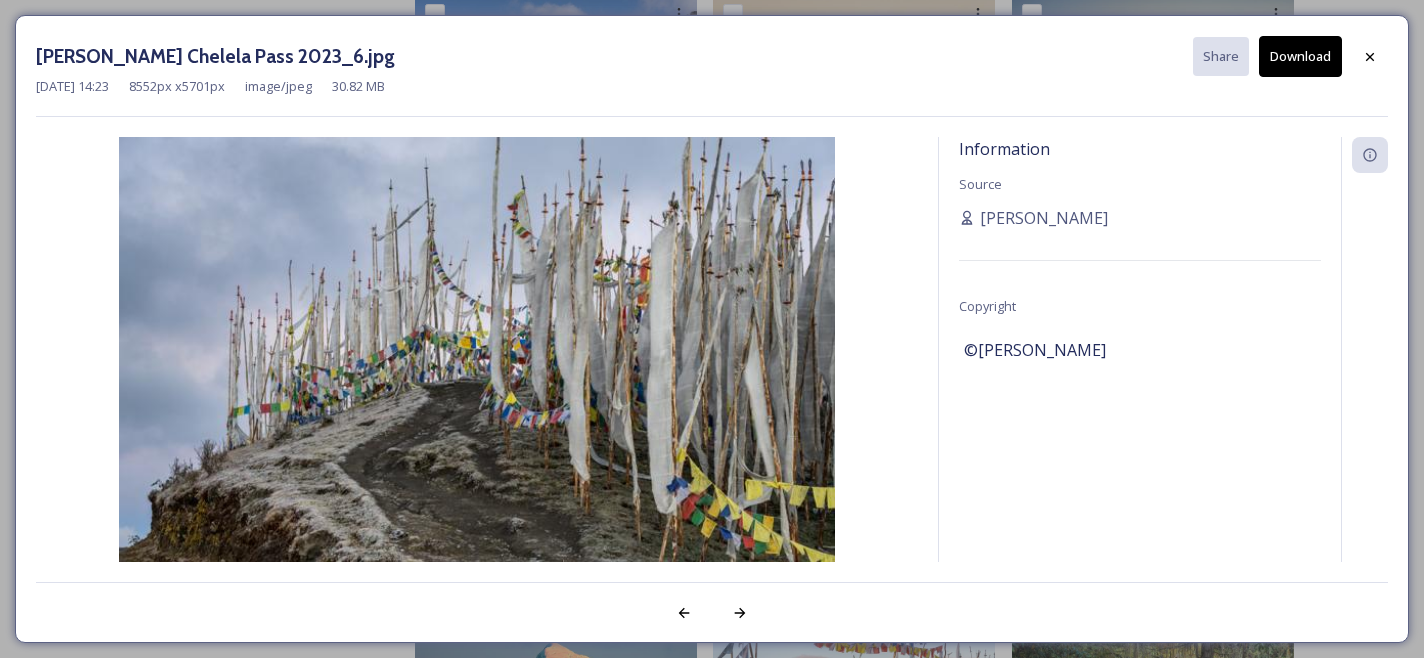 click on "Download" at bounding box center [1300, 56] 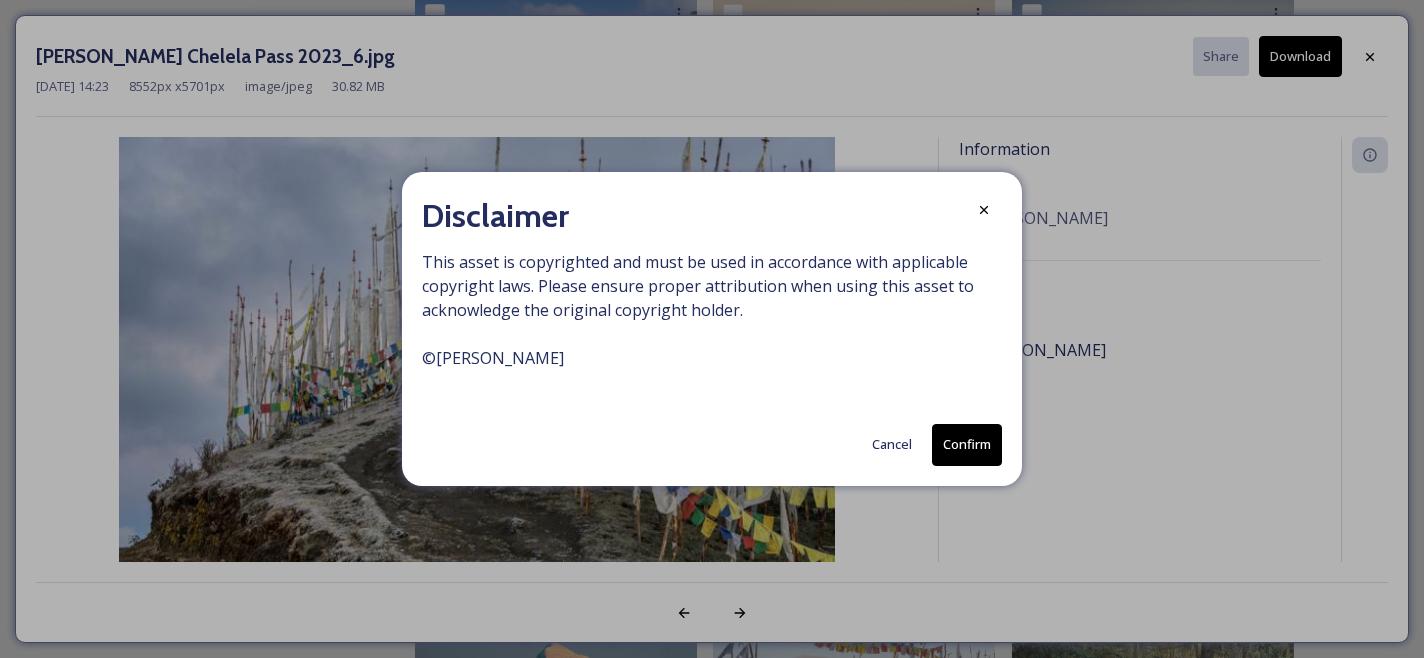 click on "Confirm" at bounding box center [967, 444] 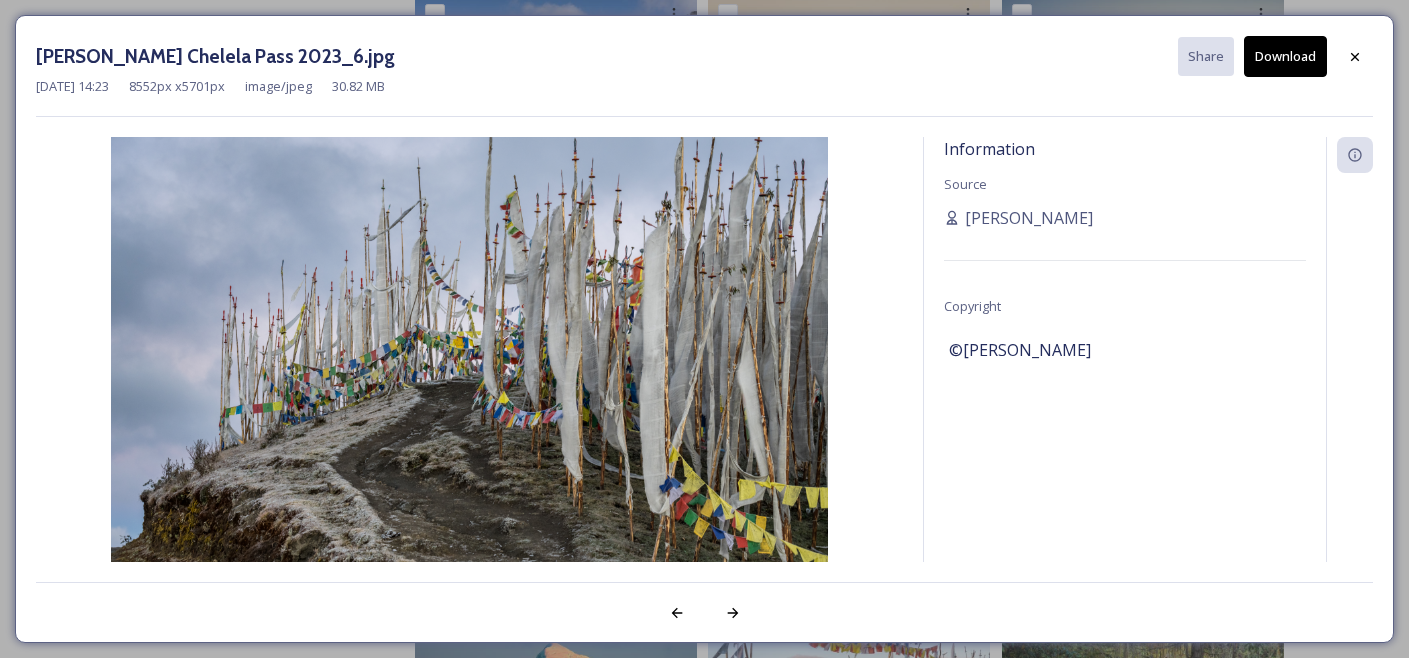 click on "[PERSON_NAME] Chelela Pass 2023_6.jpg Share Download [DATE] 14:23 8552 px x  5701 px image/jpeg 30.82 MB Information Source [PERSON_NAME] Copyright ©[PERSON_NAME]" at bounding box center [704, 329] 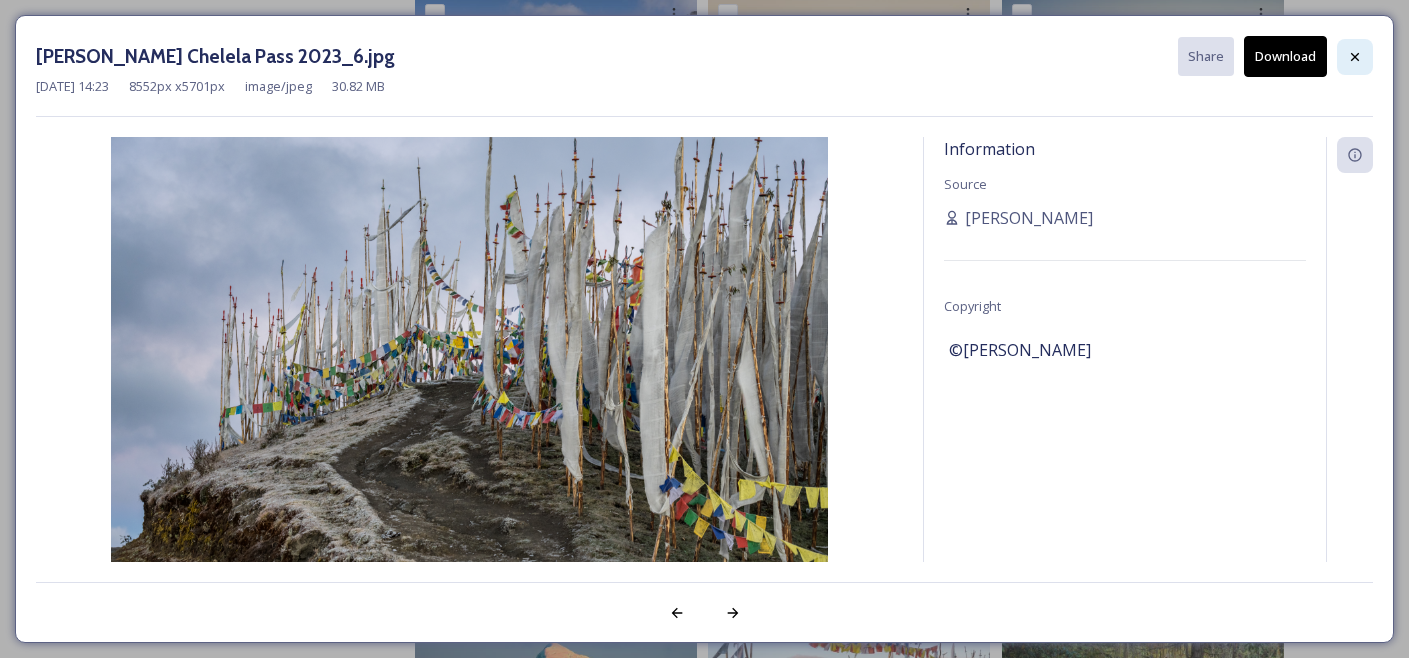 click at bounding box center [1355, 57] 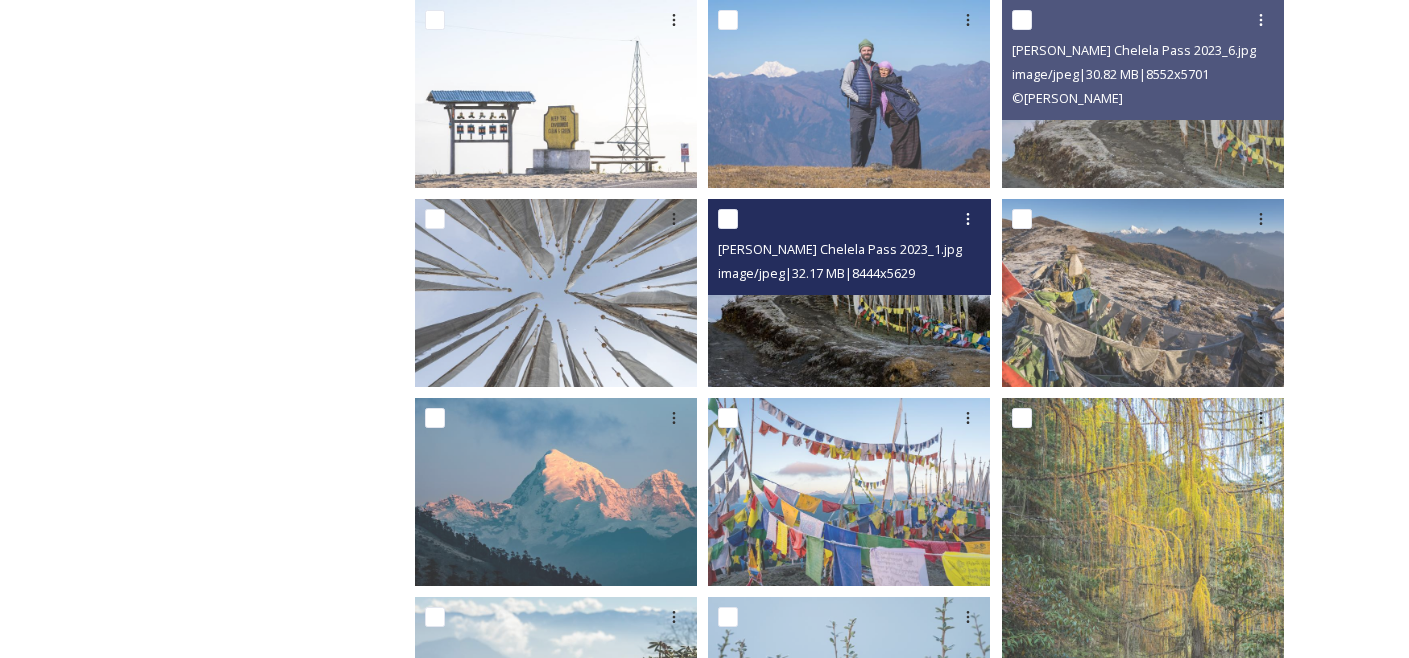 scroll, scrollTop: 1083, scrollLeft: 0, axis: vertical 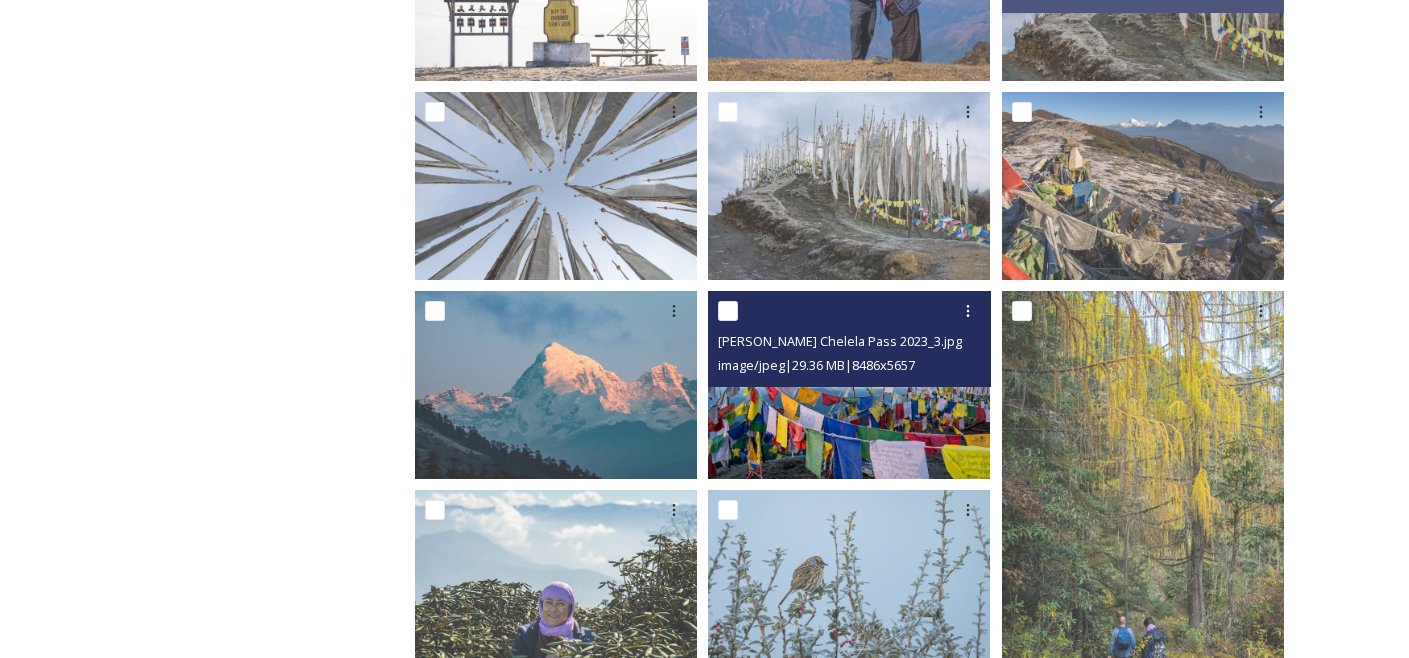 click at bounding box center [849, 385] 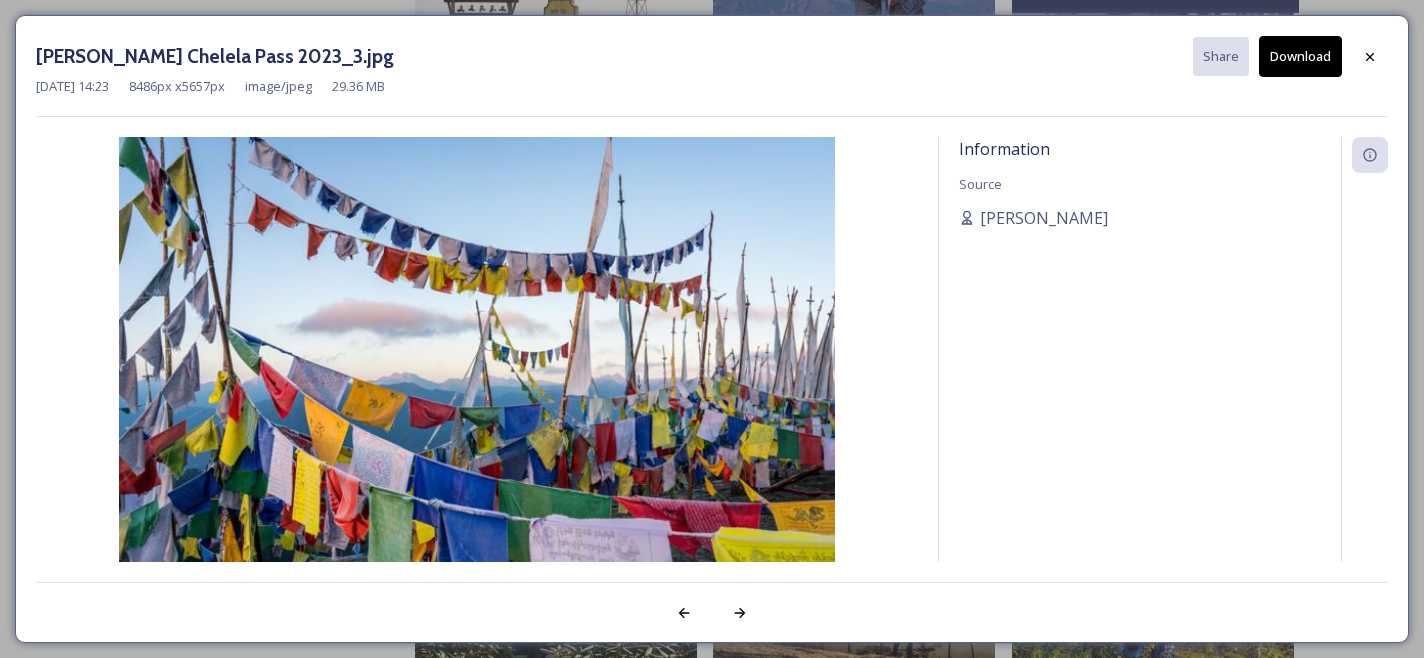 click on "Download" at bounding box center (1300, 56) 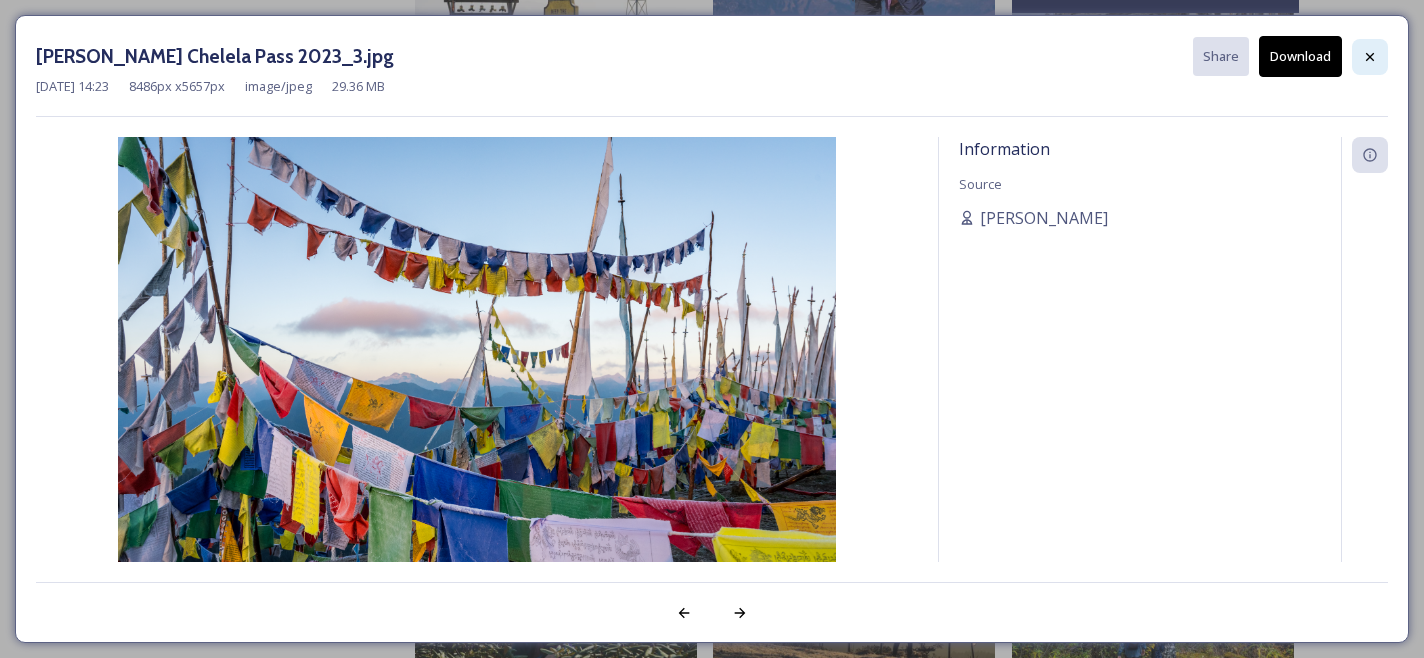 click 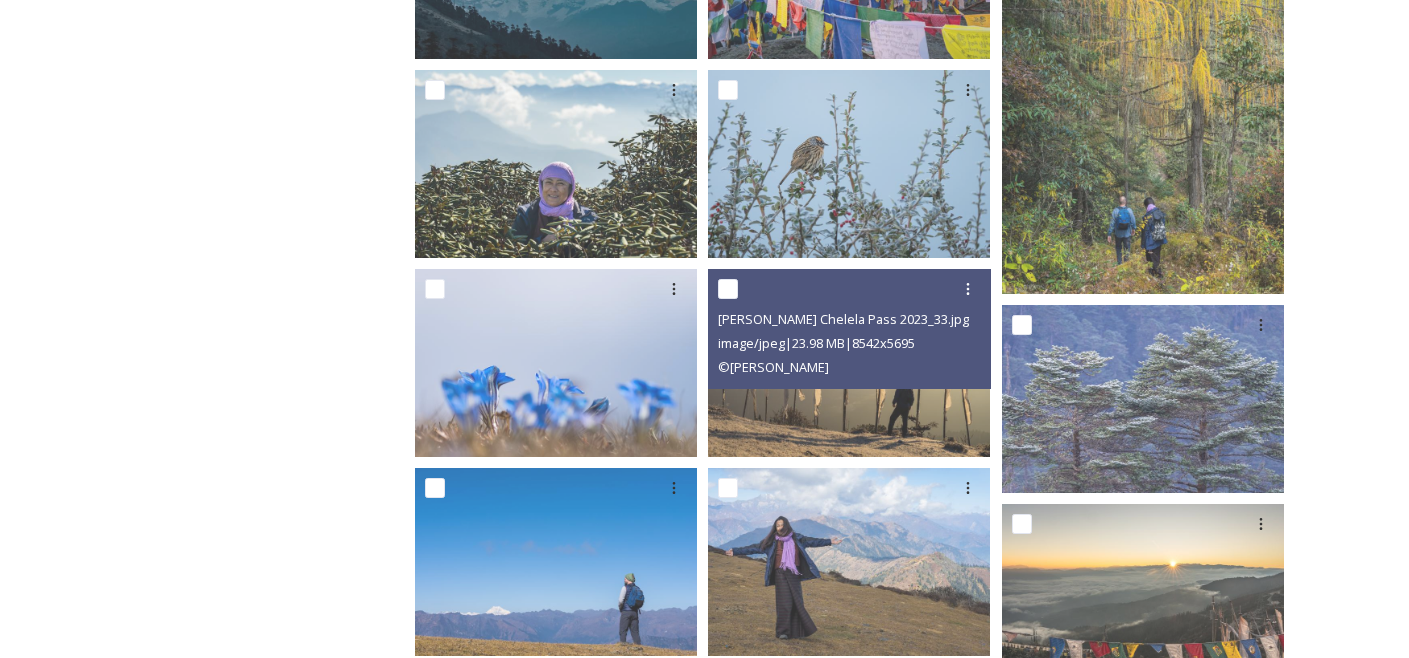 scroll, scrollTop: 1724, scrollLeft: 0, axis: vertical 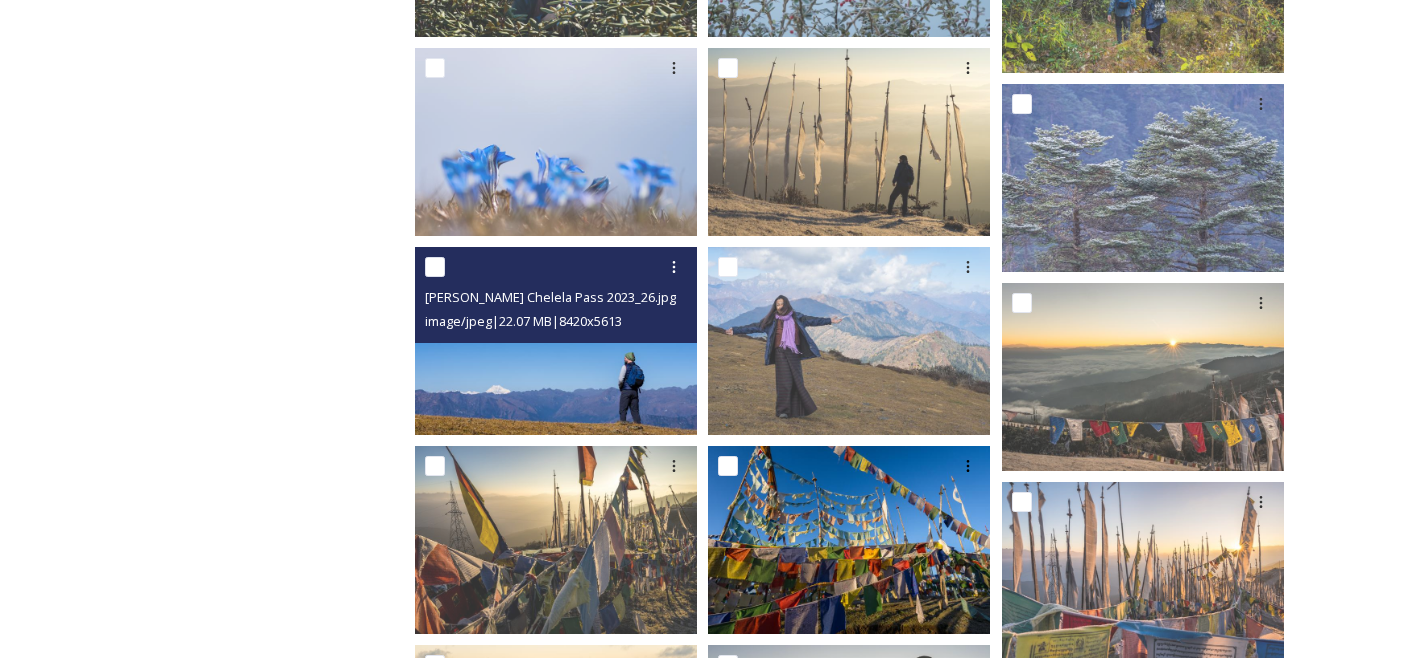 click at bounding box center (556, 341) 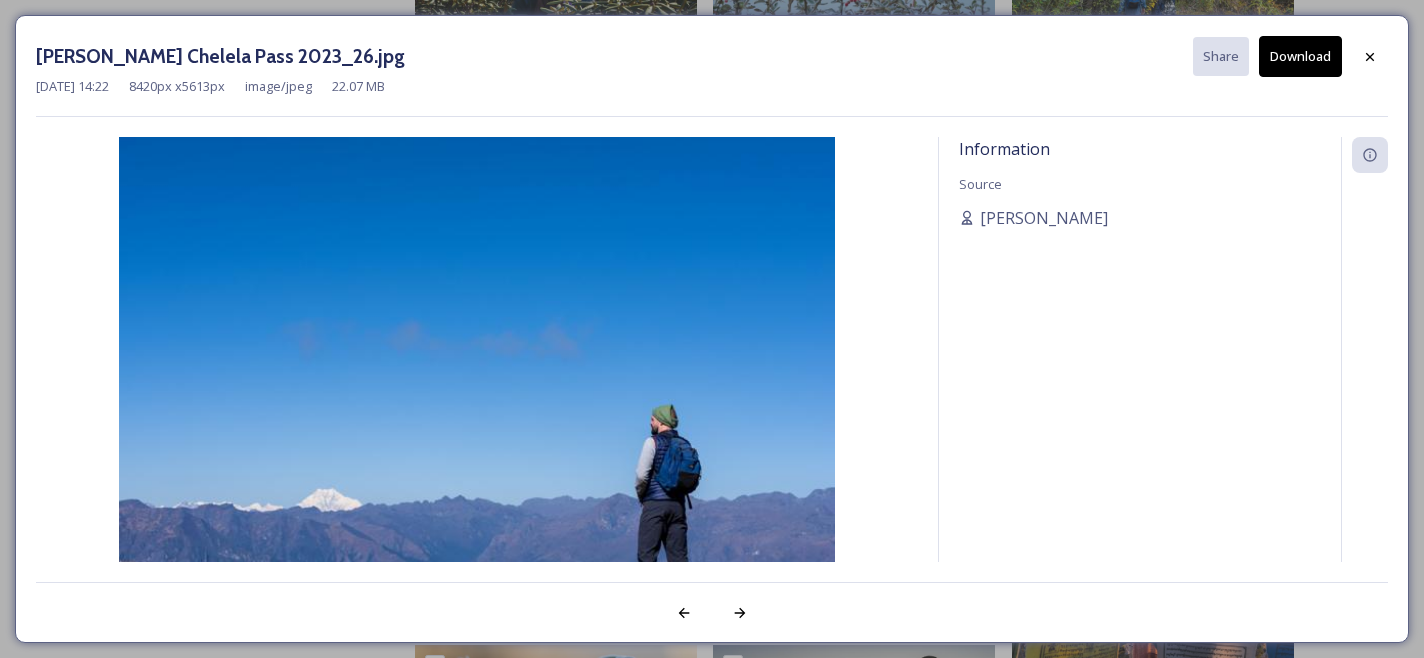 click on "Download" at bounding box center (1300, 56) 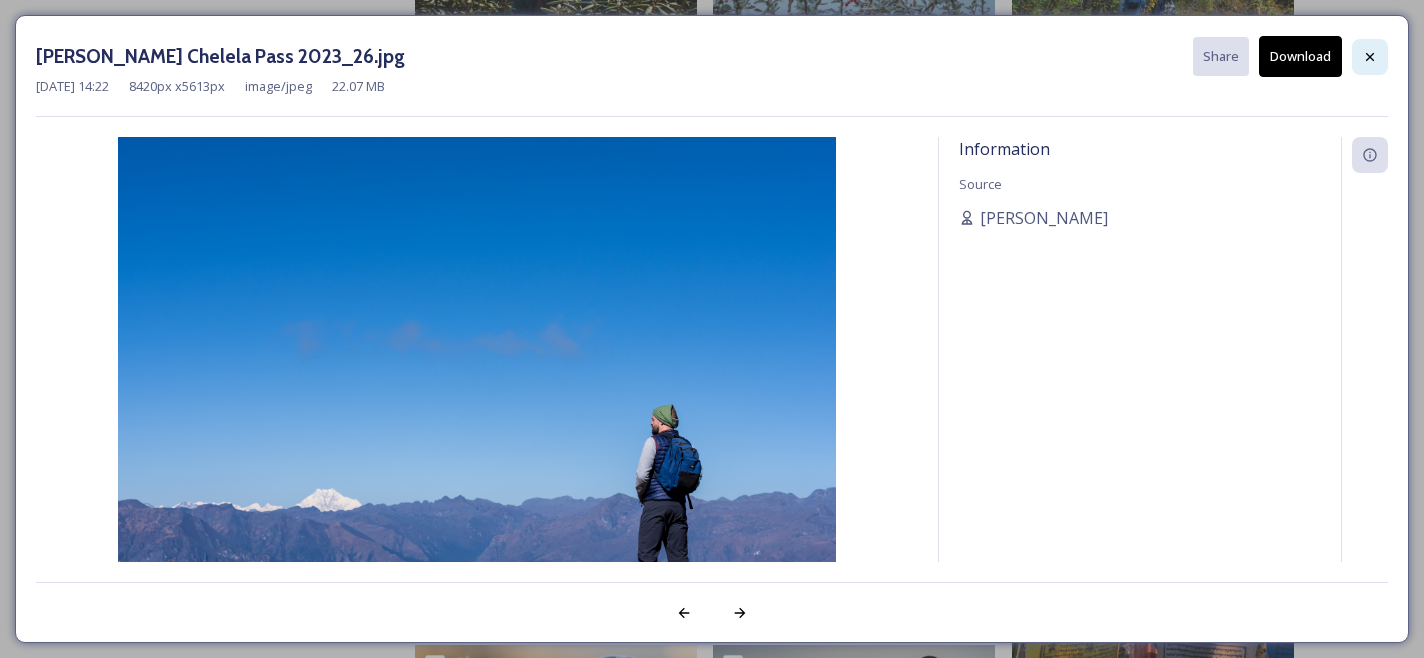 click 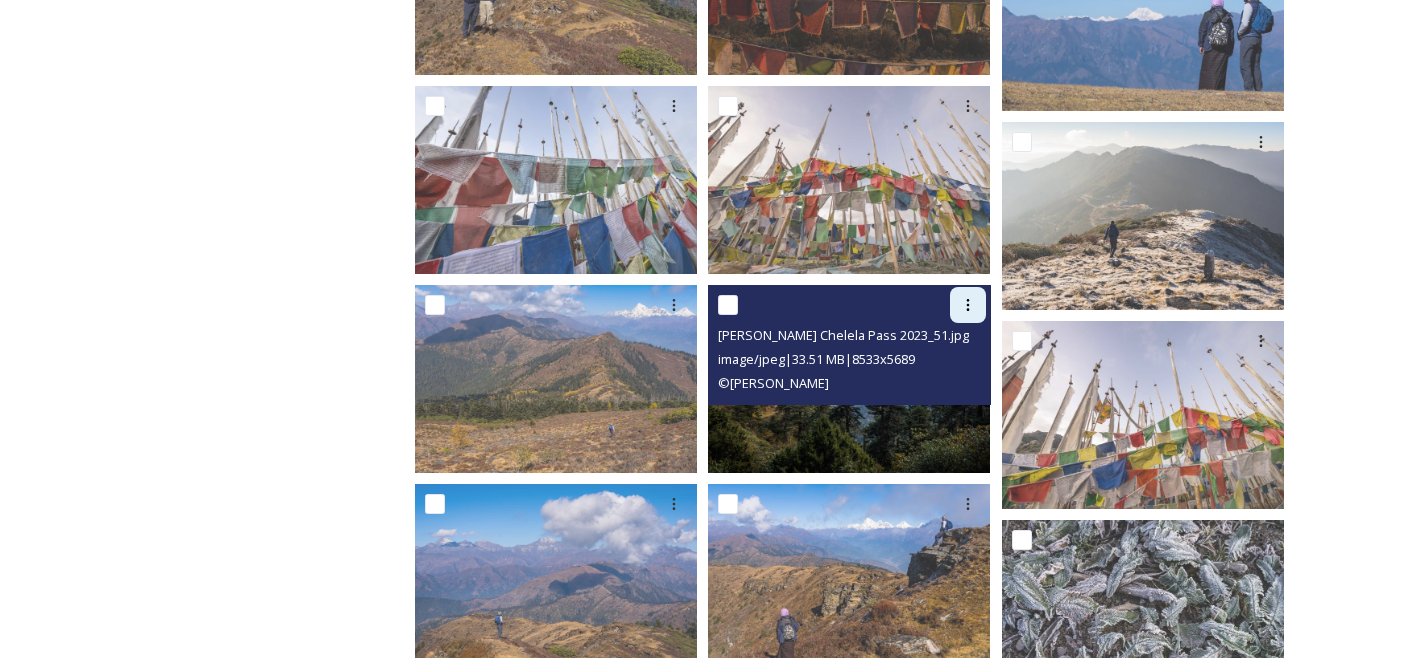 scroll, scrollTop: 2863, scrollLeft: 0, axis: vertical 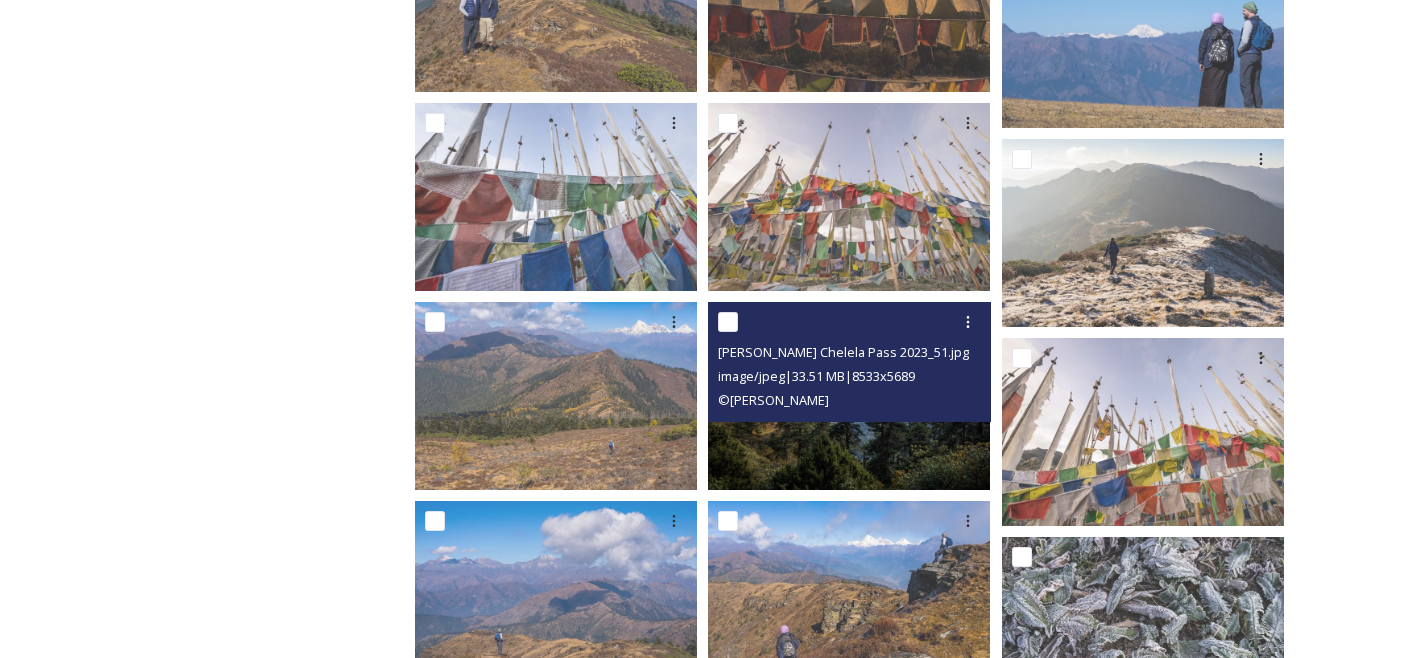 click at bounding box center [849, 396] 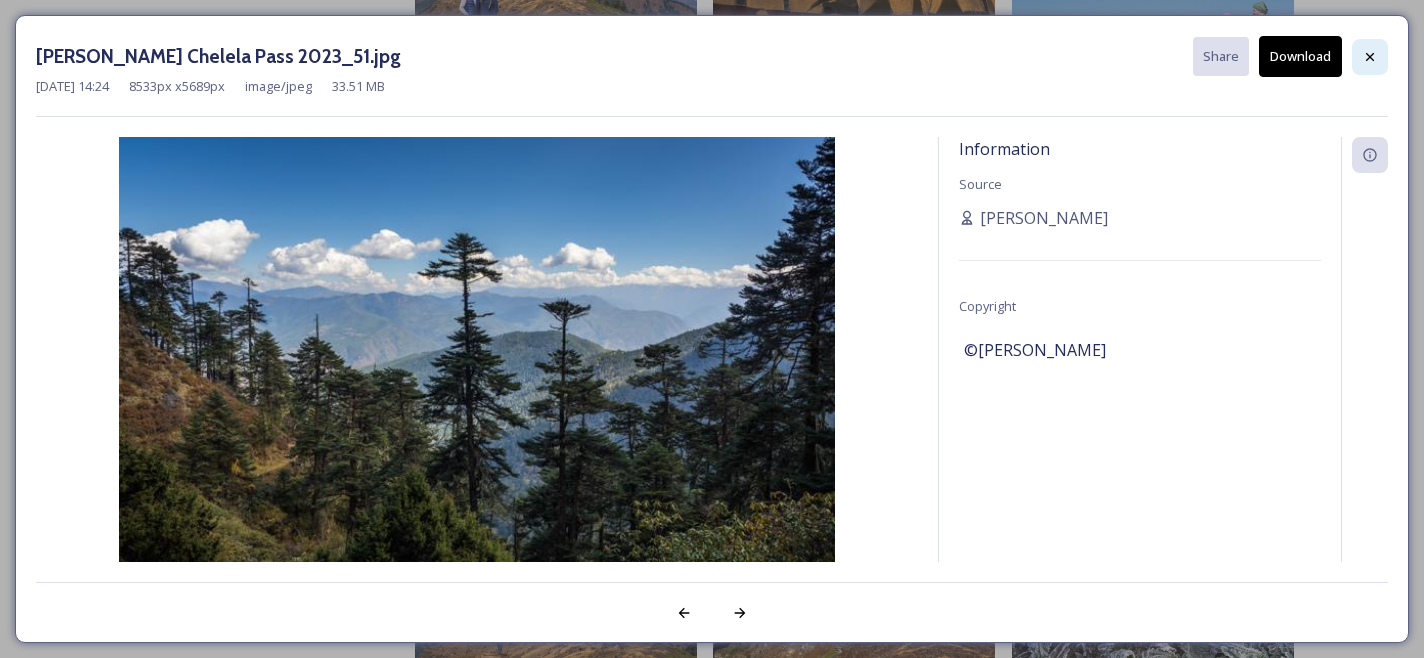 click at bounding box center [1370, 57] 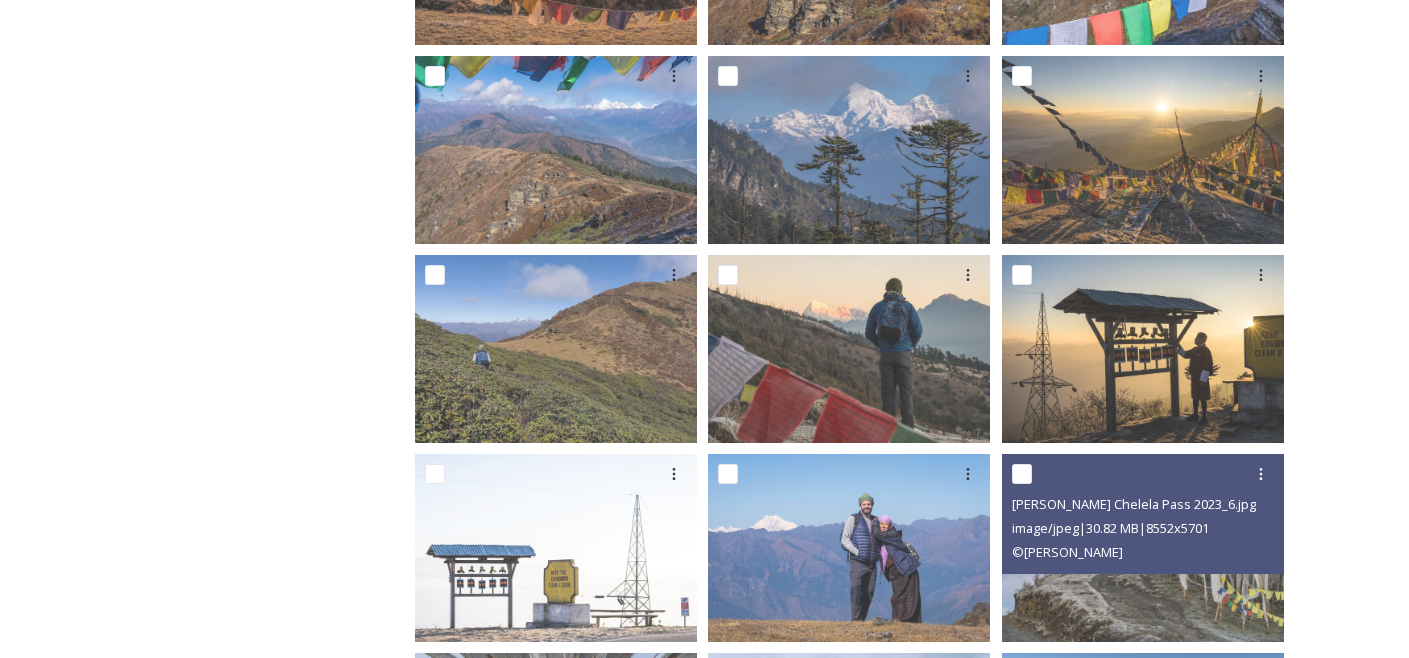 scroll, scrollTop: 656, scrollLeft: 0, axis: vertical 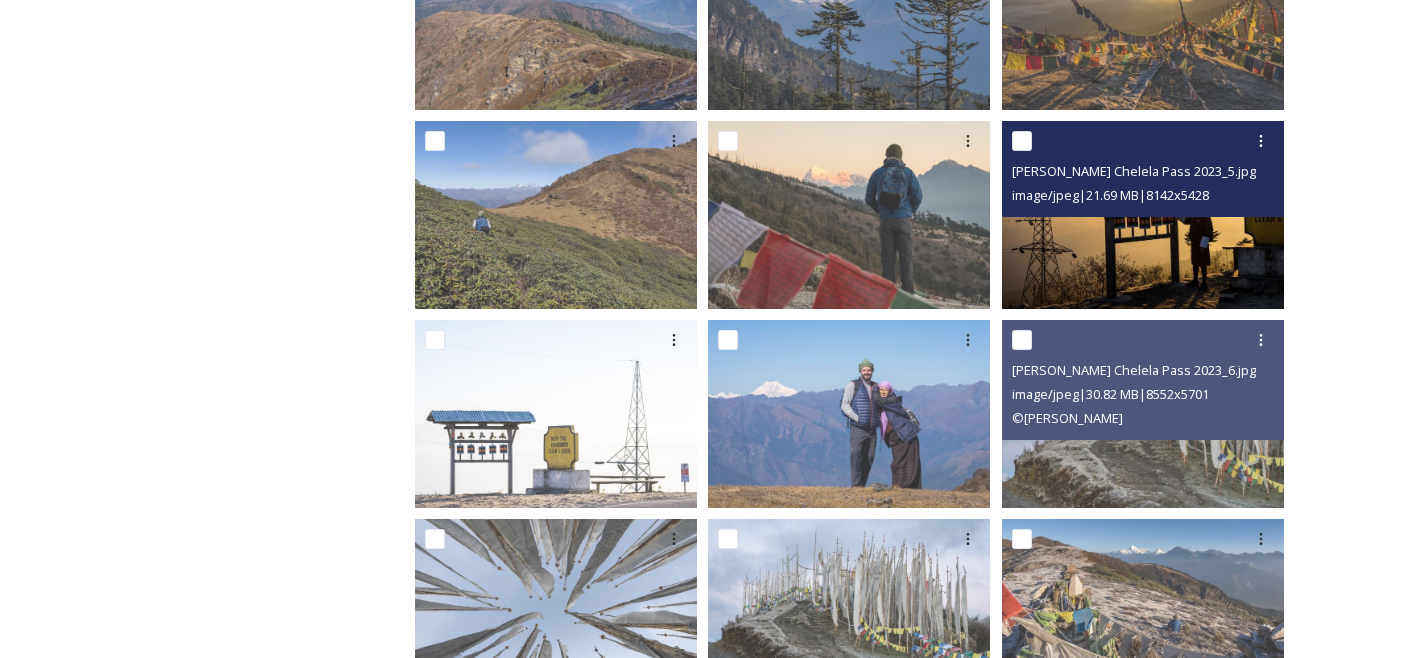 click at bounding box center (1143, 215) 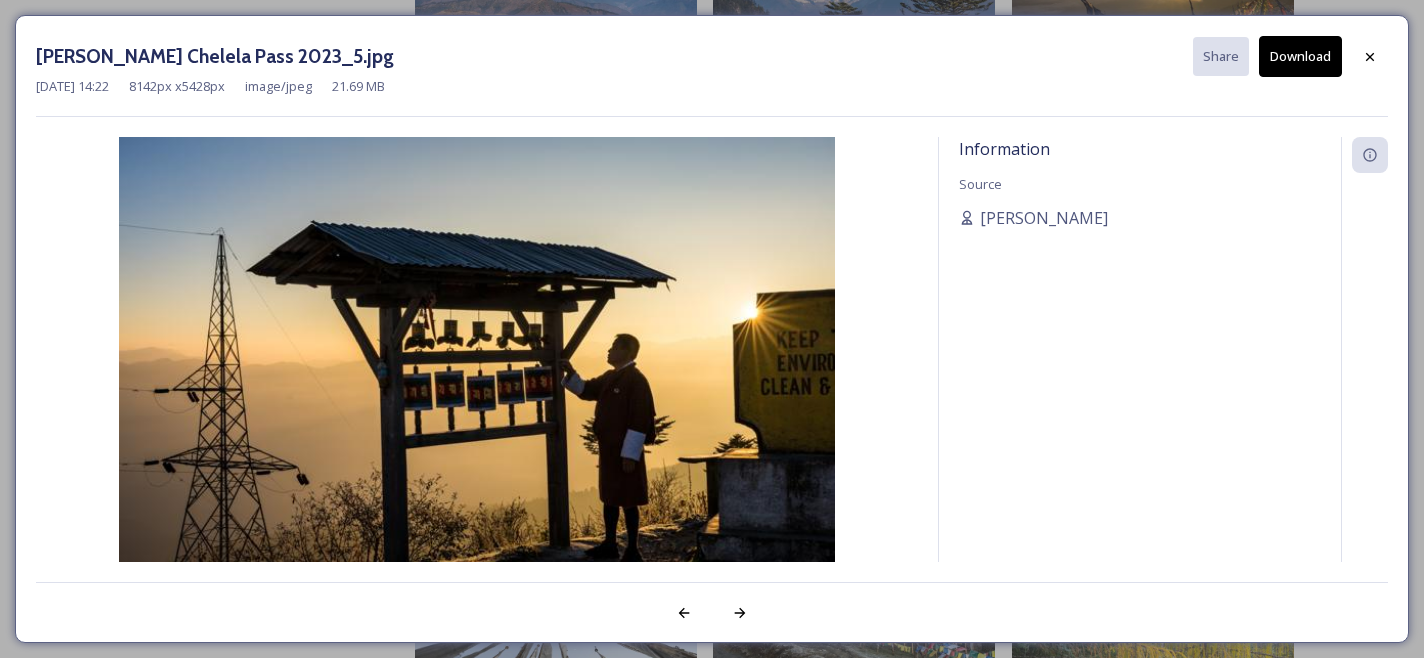 click on "Download" at bounding box center [1300, 56] 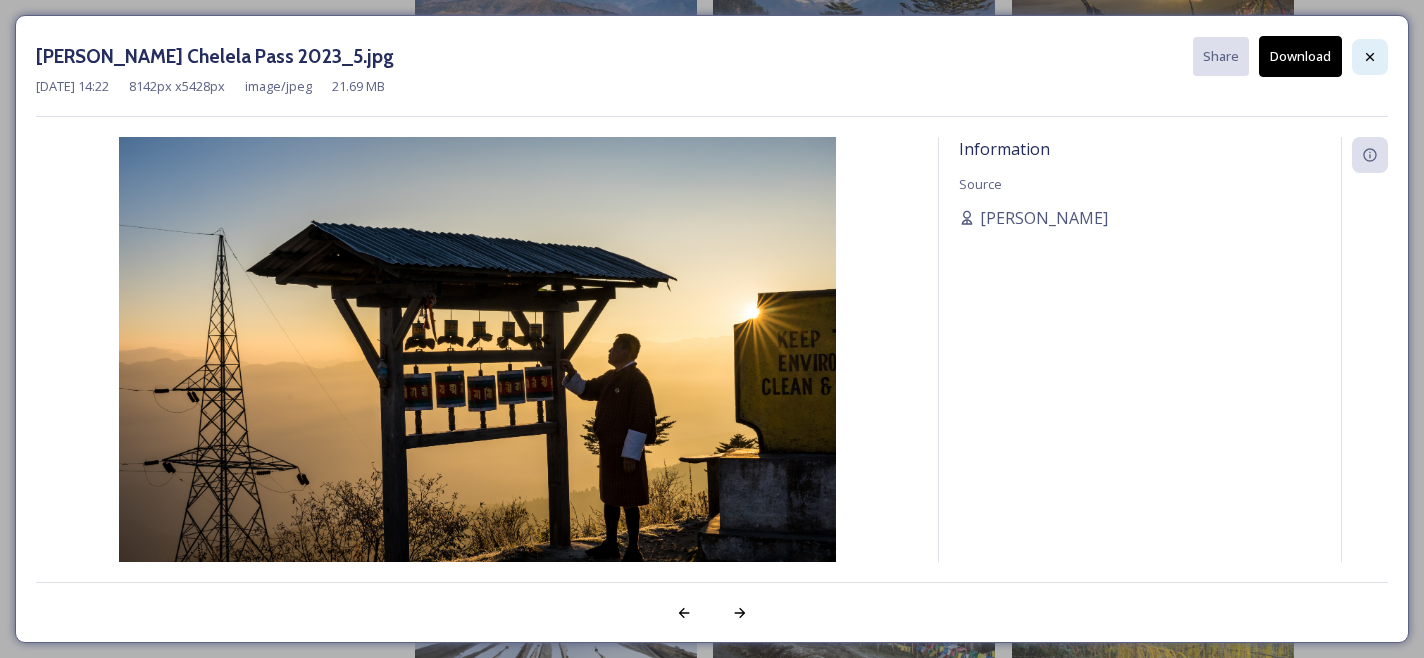 click 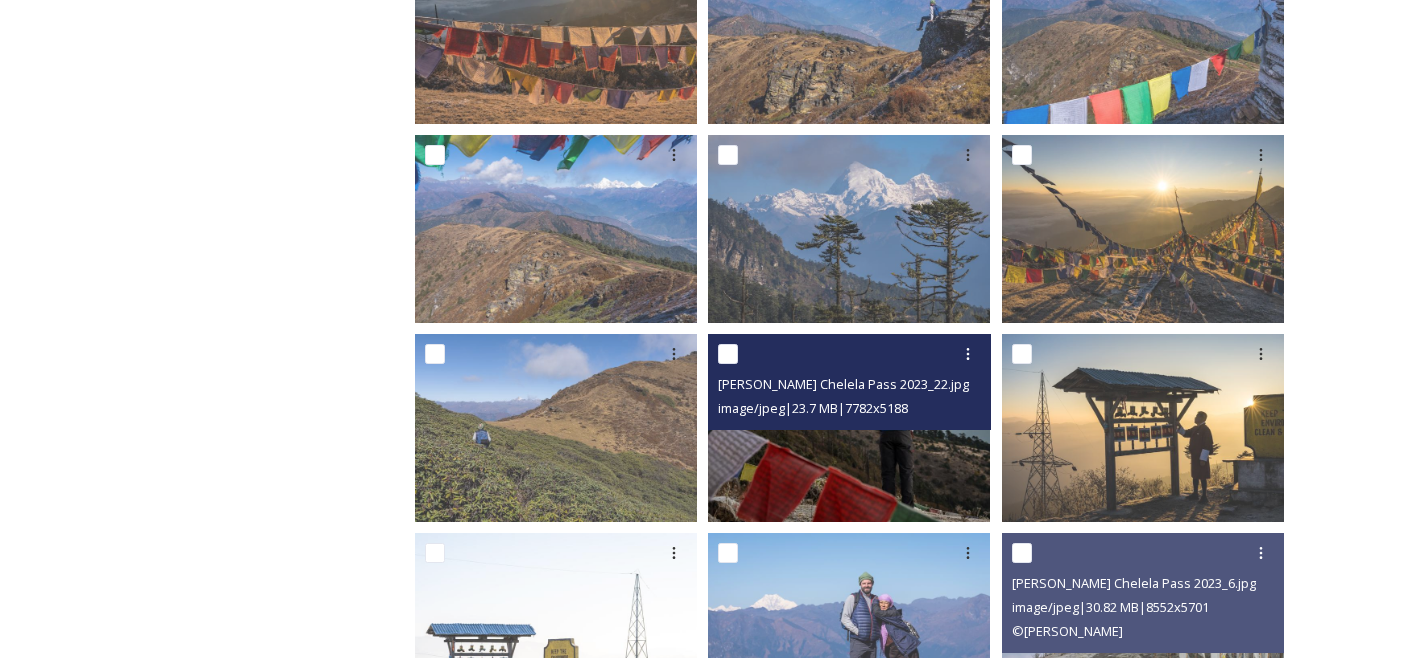 scroll, scrollTop: 0, scrollLeft: 0, axis: both 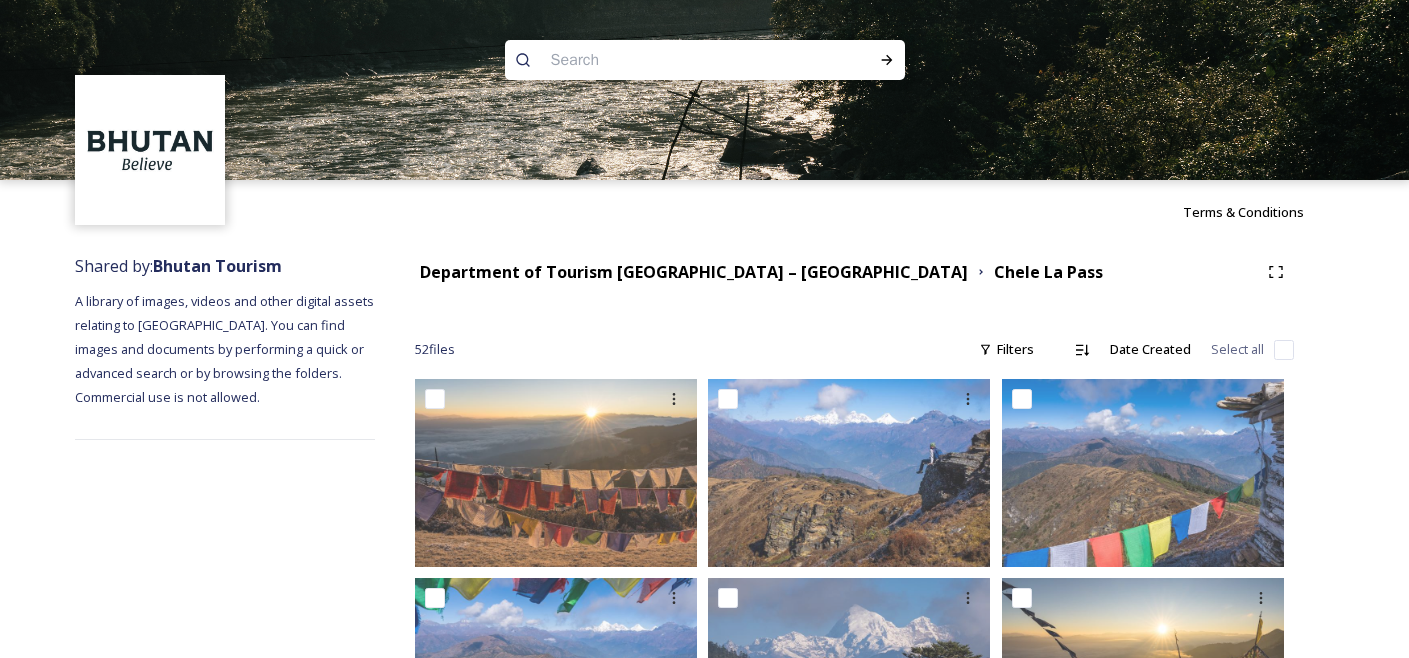 click at bounding box center (666, 60) 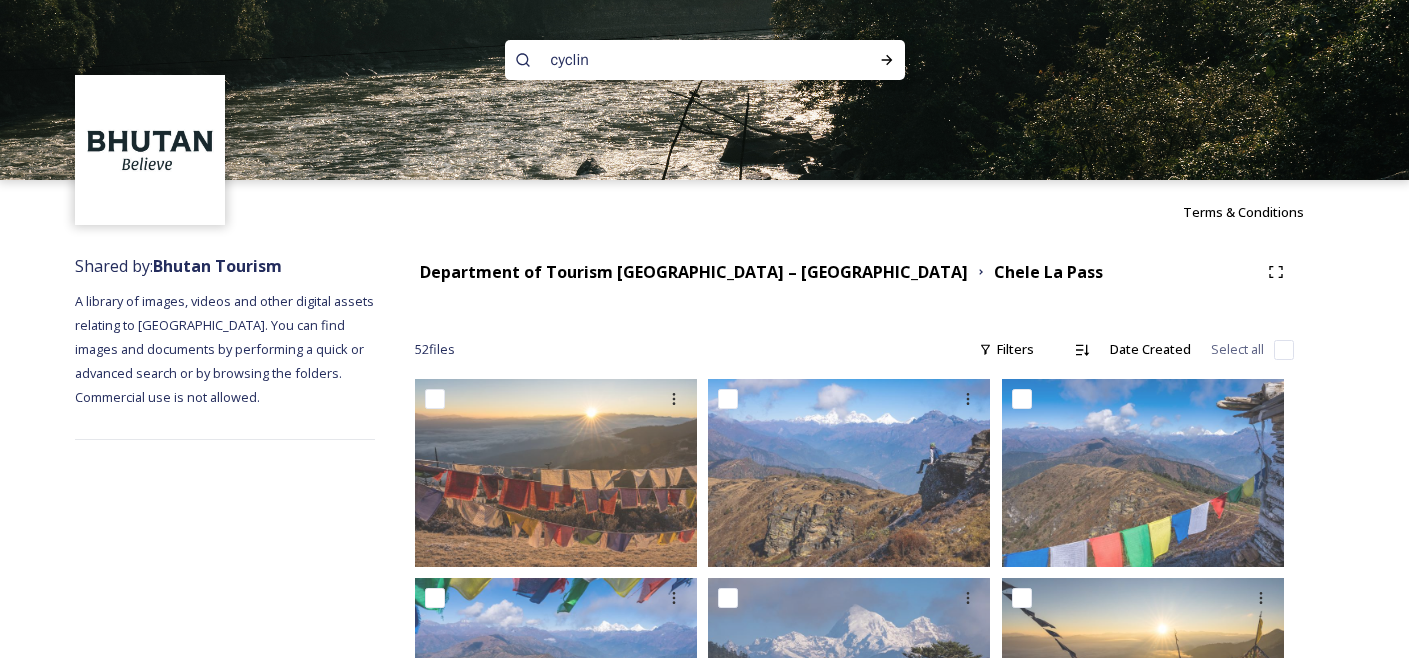 type on "cycling" 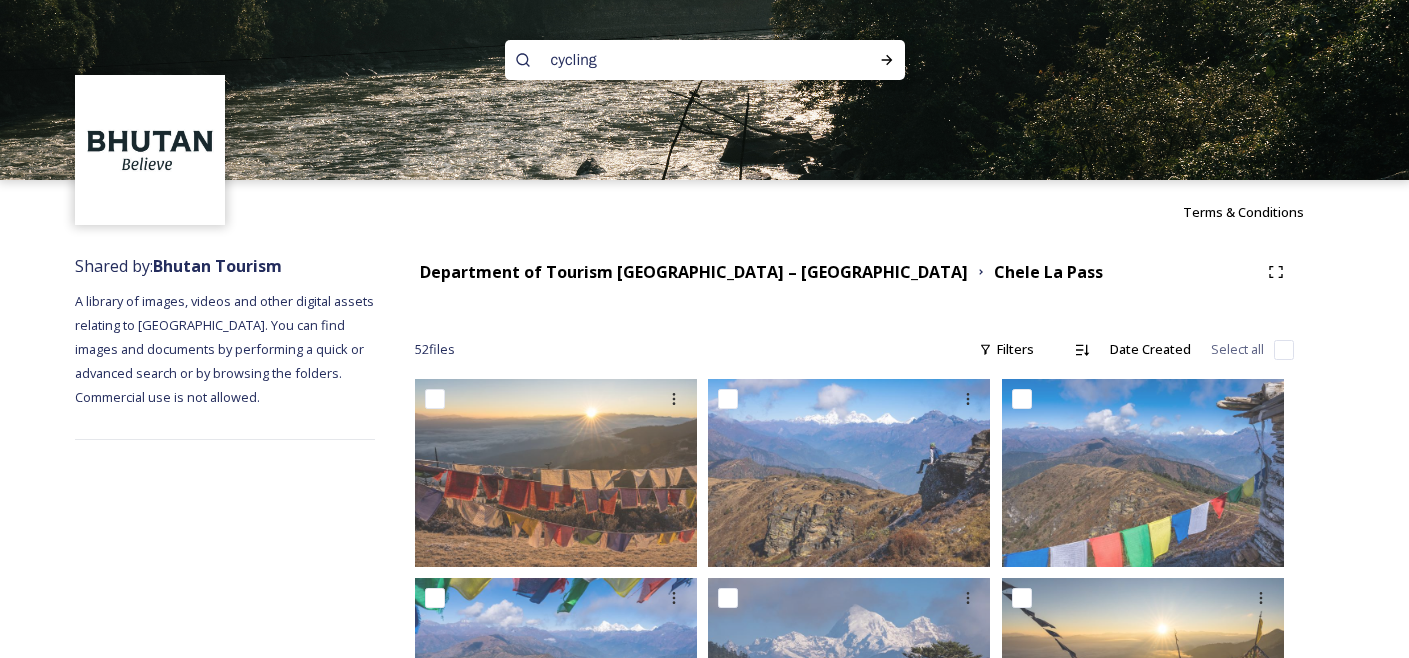 type 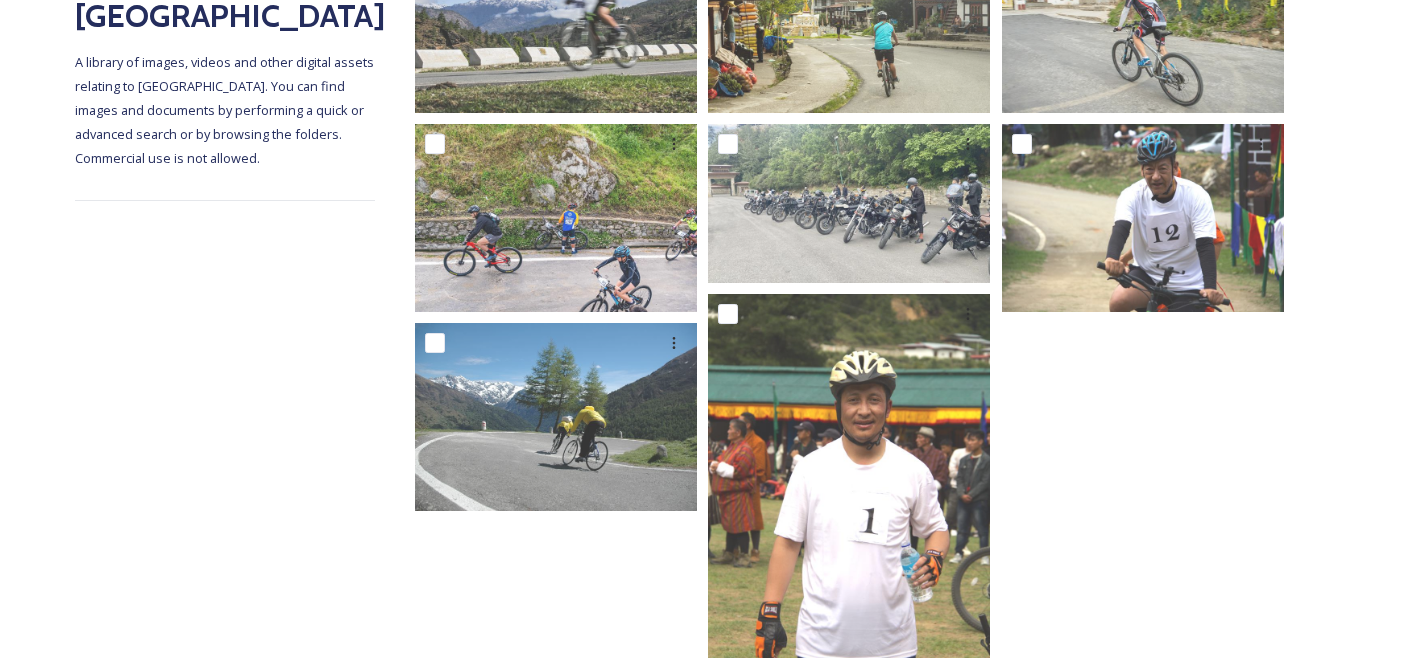scroll, scrollTop: 0, scrollLeft: 0, axis: both 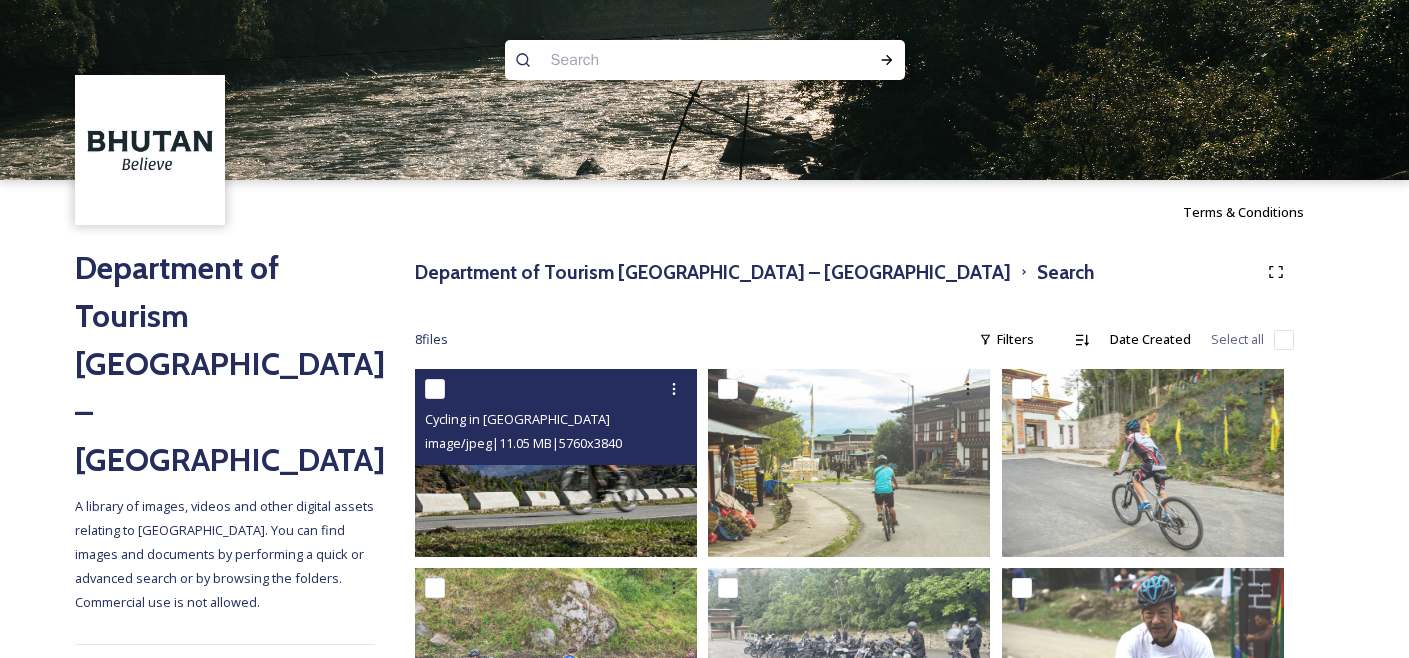 click at bounding box center [556, 463] 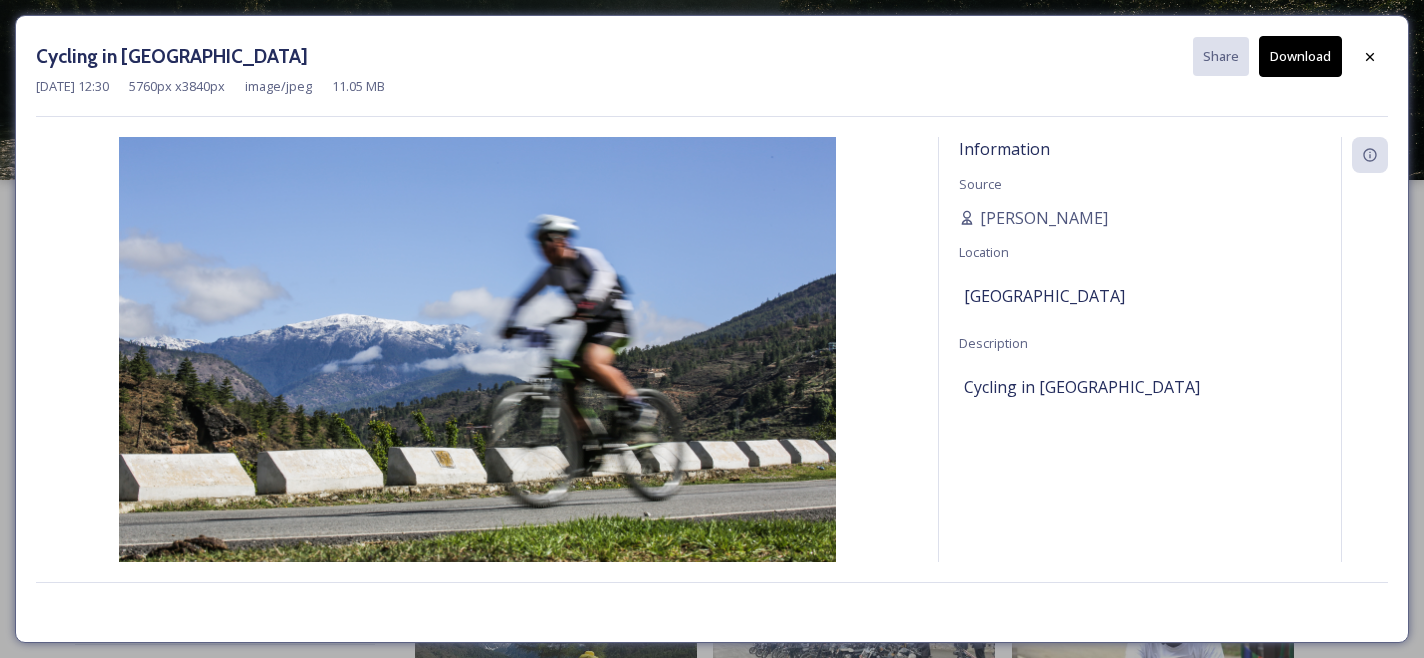 click on "Download" at bounding box center [1300, 56] 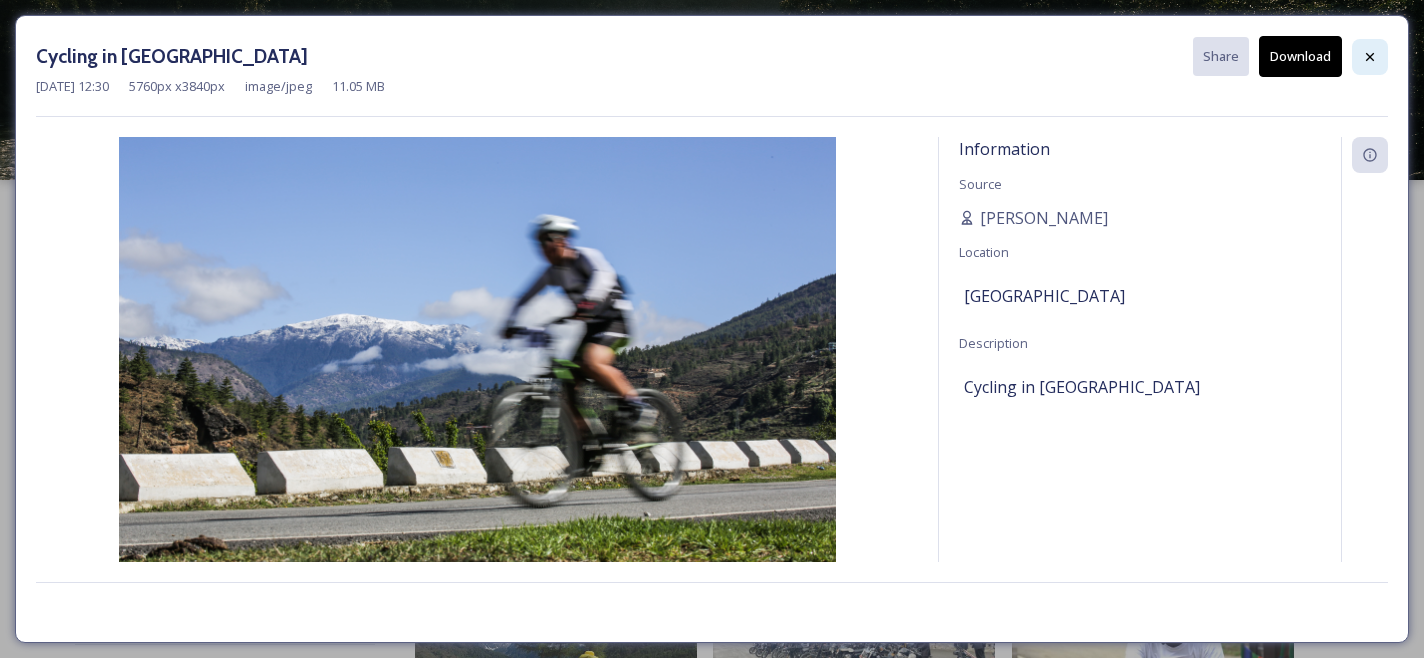 click at bounding box center (1370, 57) 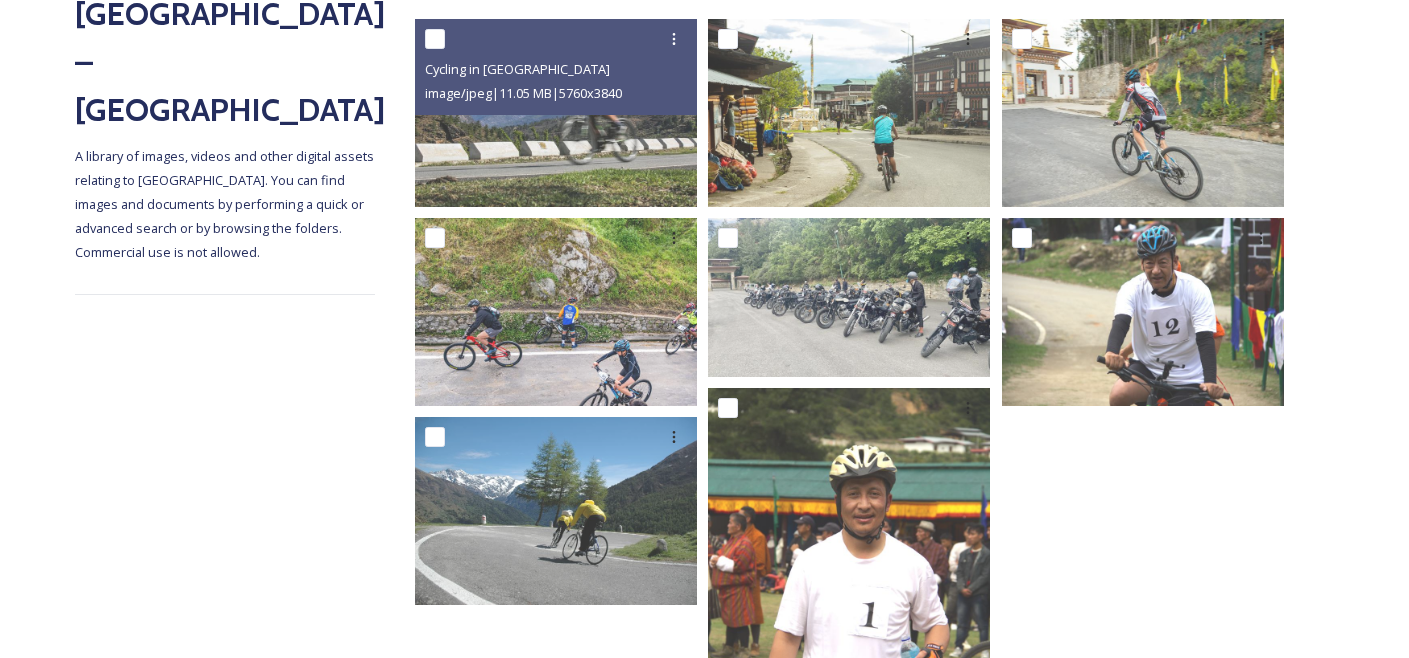 scroll, scrollTop: 546, scrollLeft: 0, axis: vertical 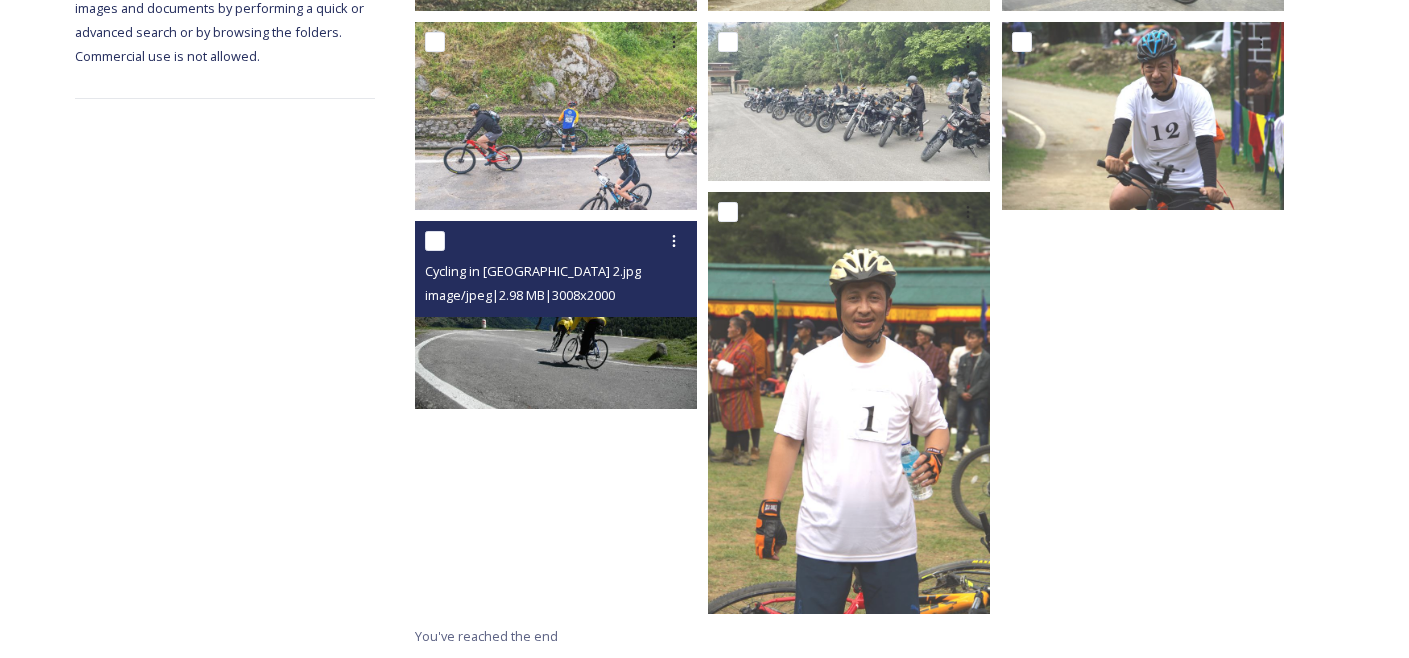 click at bounding box center (556, 314) 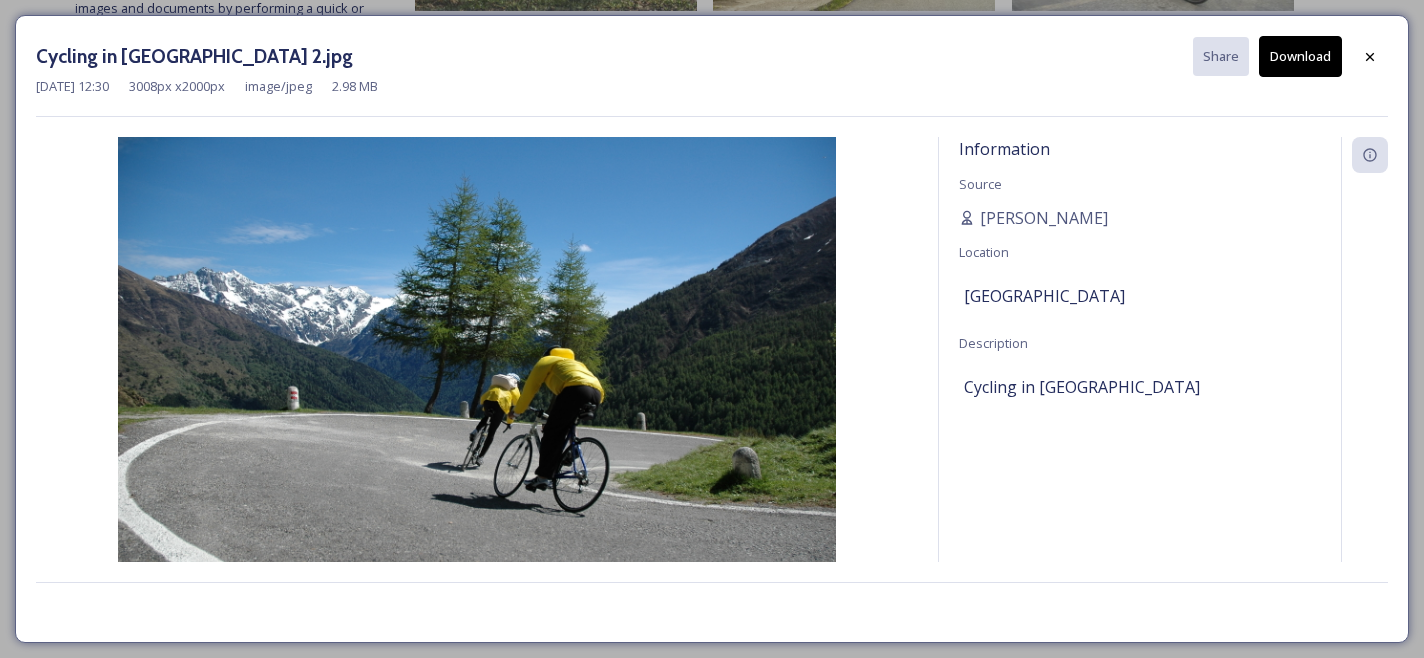 click on "Download" at bounding box center [1300, 56] 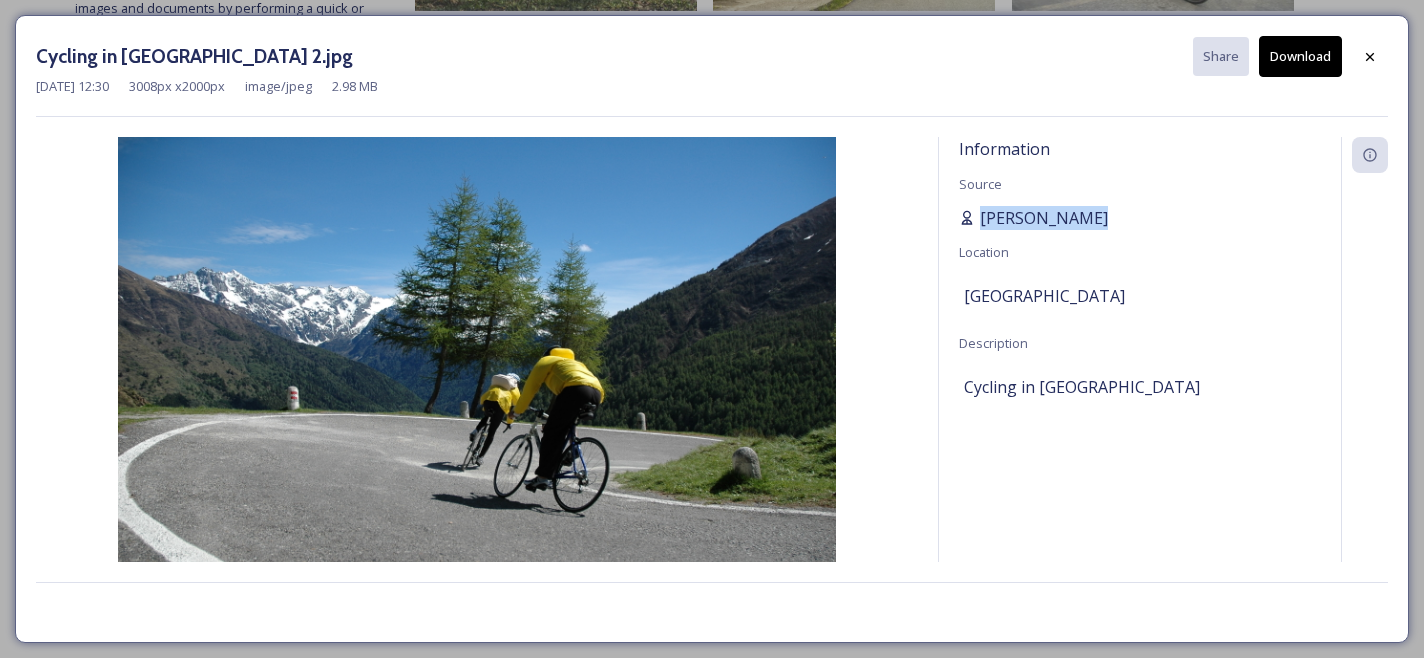 drag, startPoint x: 960, startPoint y: 219, endPoint x: 1148, endPoint y: 217, distance: 188.01064 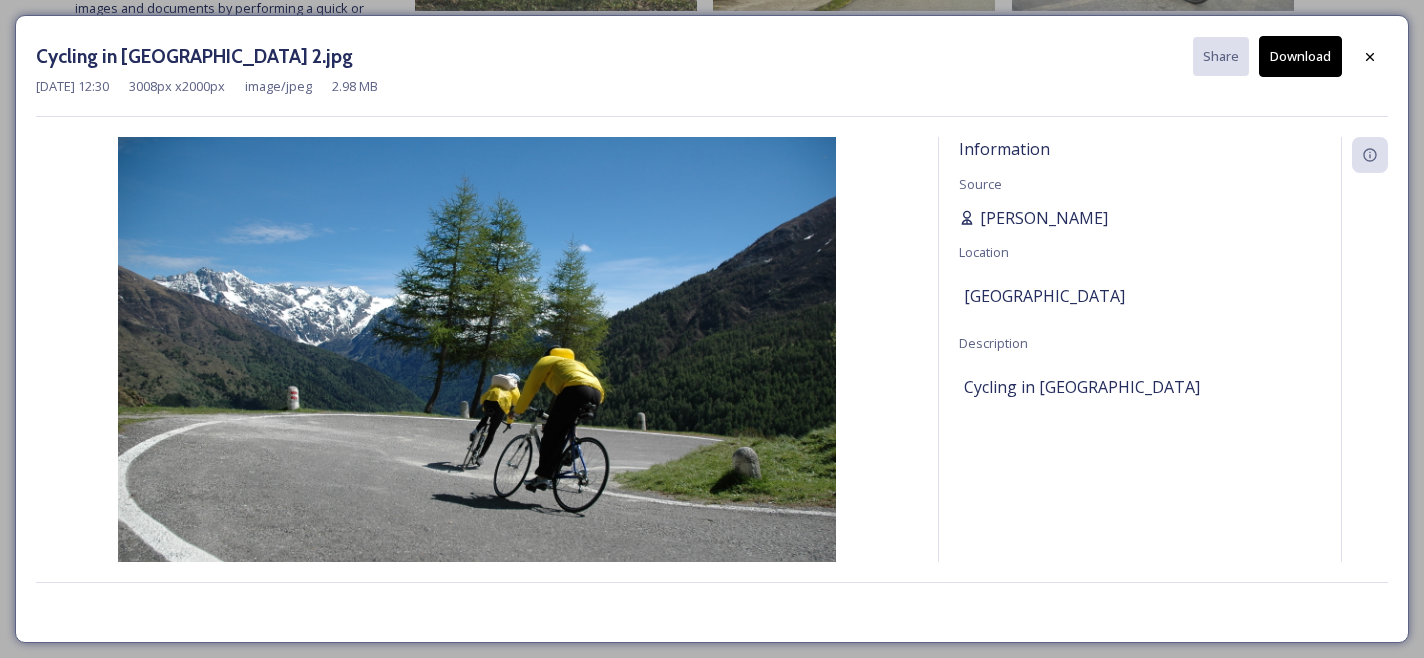click on "[PERSON_NAME]" at bounding box center (1140, 218) 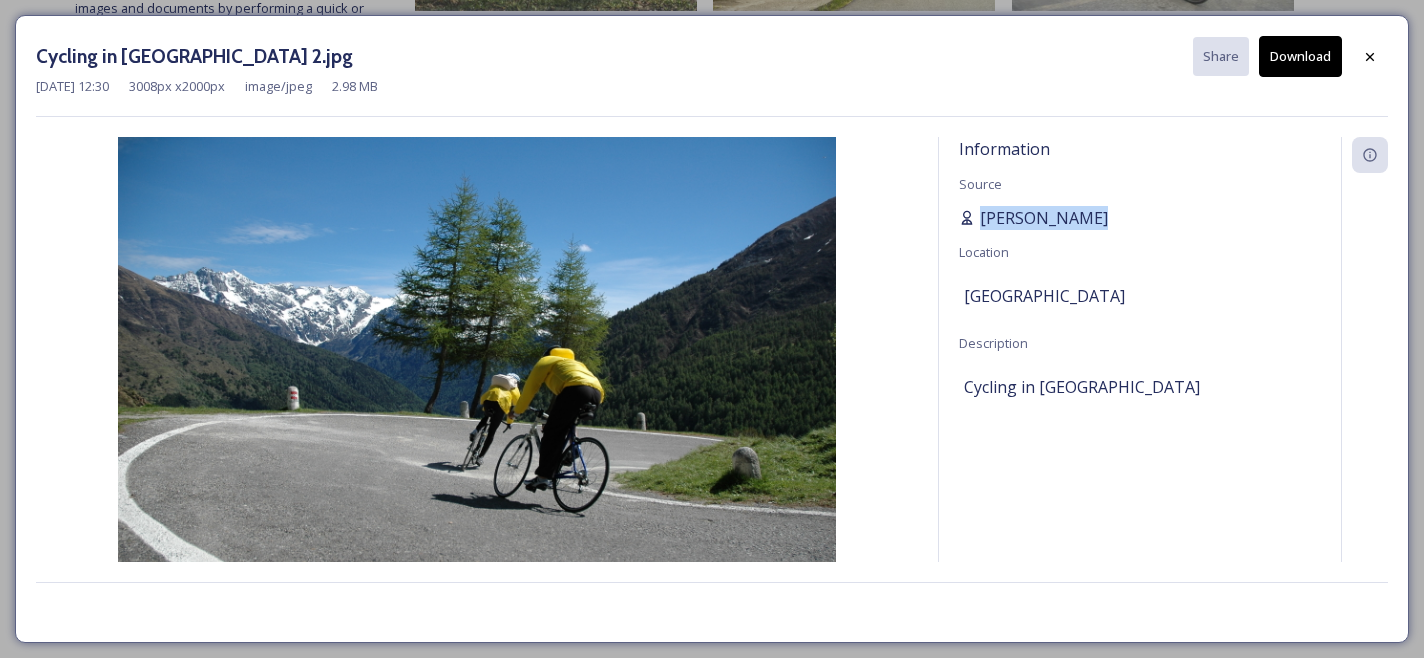 drag, startPoint x: 965, startPoint y: 220, endPoint x: 1114, endPoint y: 220, distance: 149 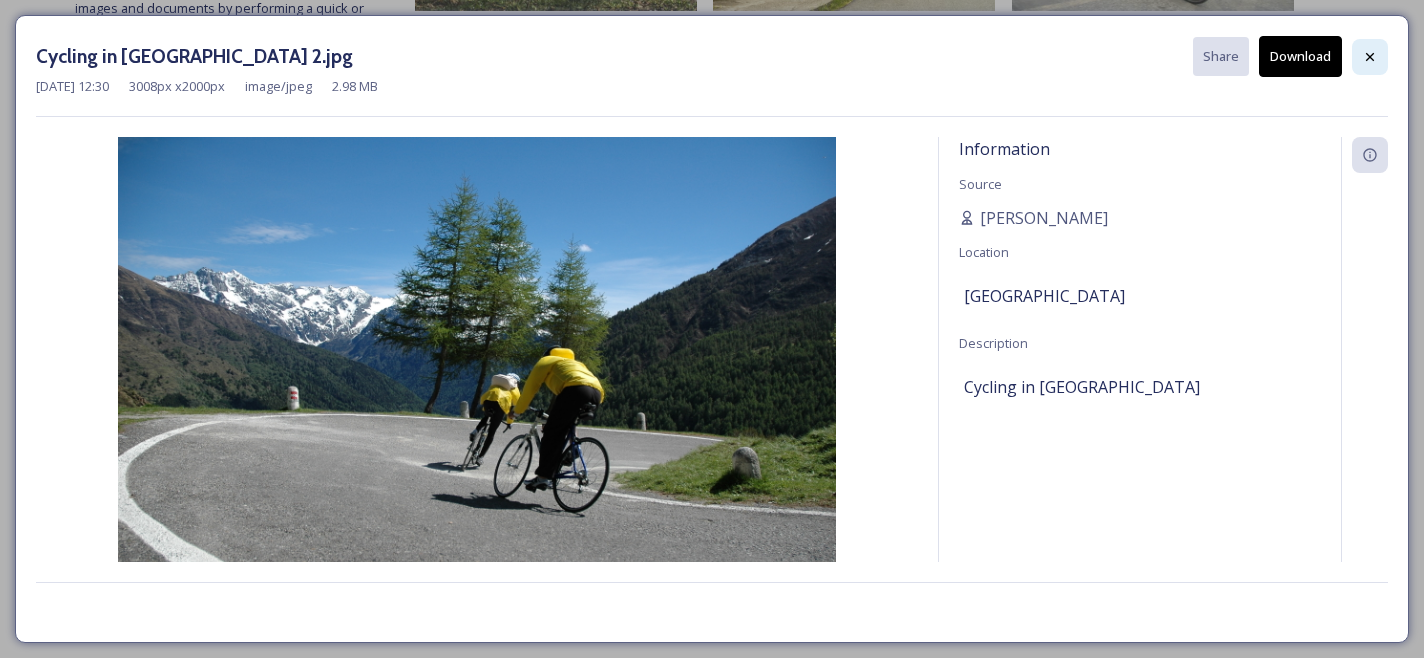 click 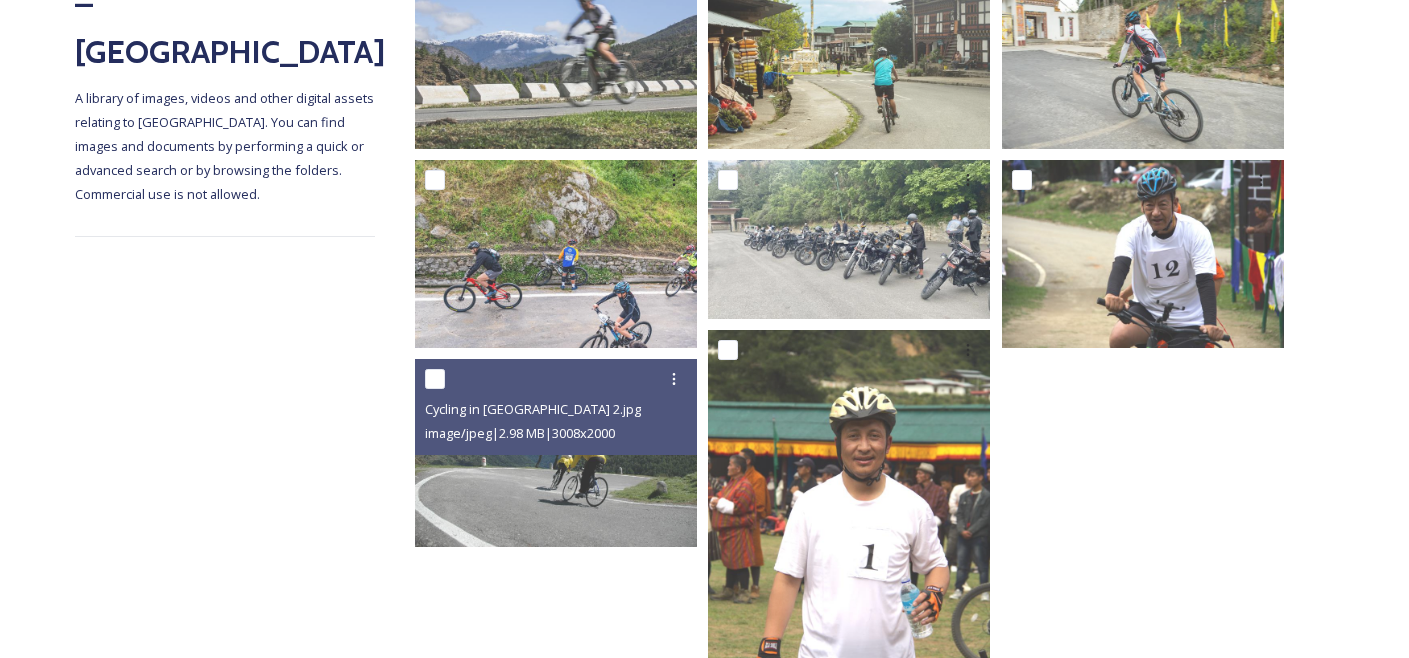 scroll, scrollTop: 0, scrollLeft: 0, axis: both 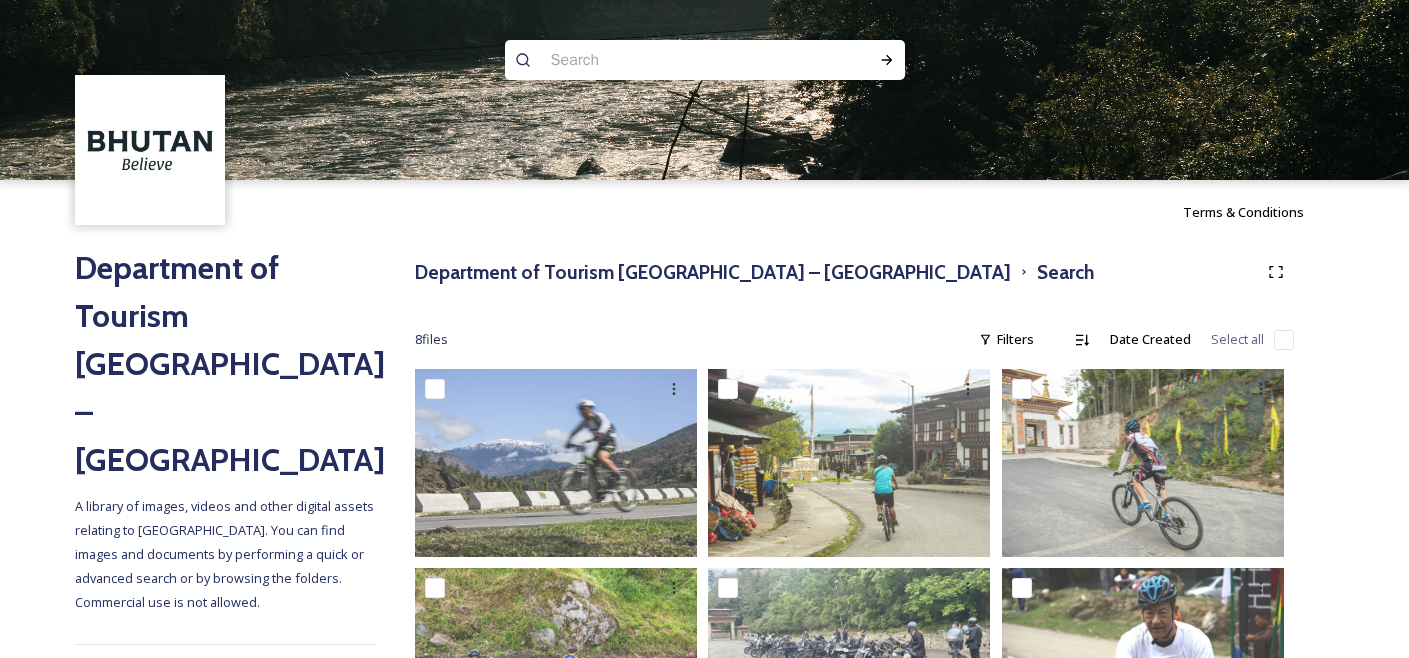 click at bounding box center [666, 60] 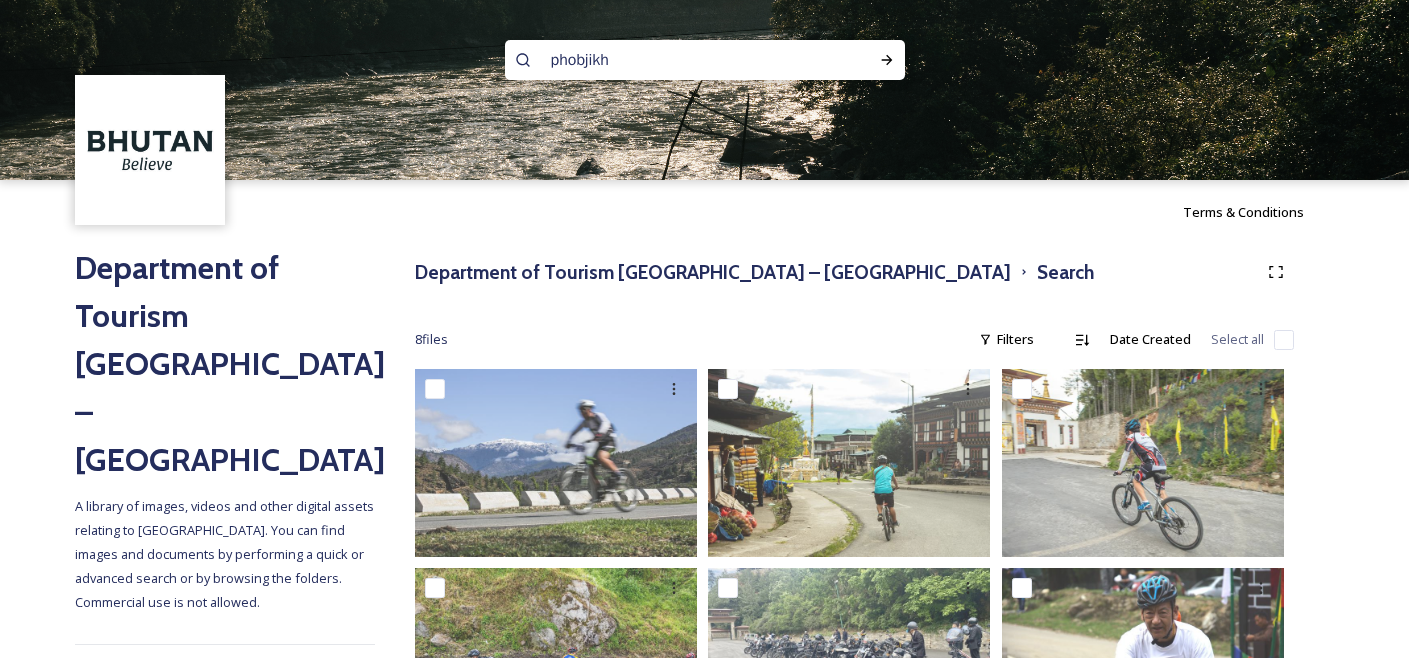type on "phobjikha" 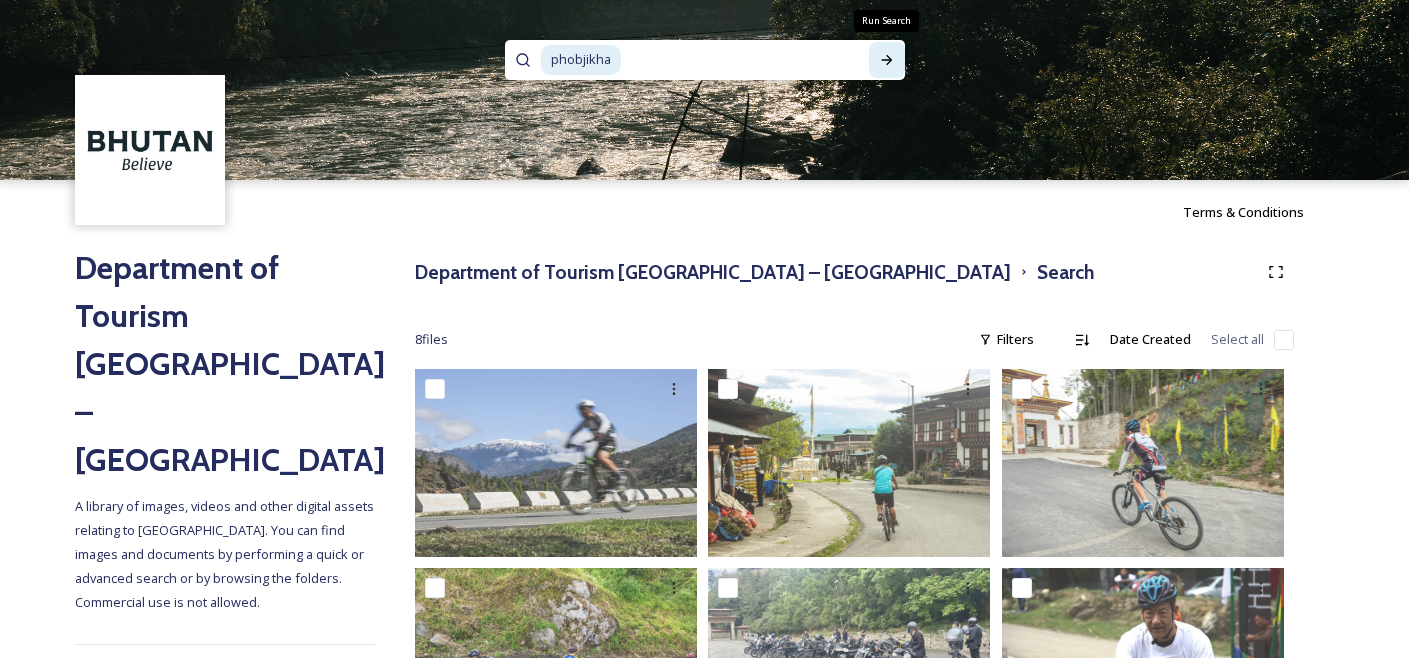 click 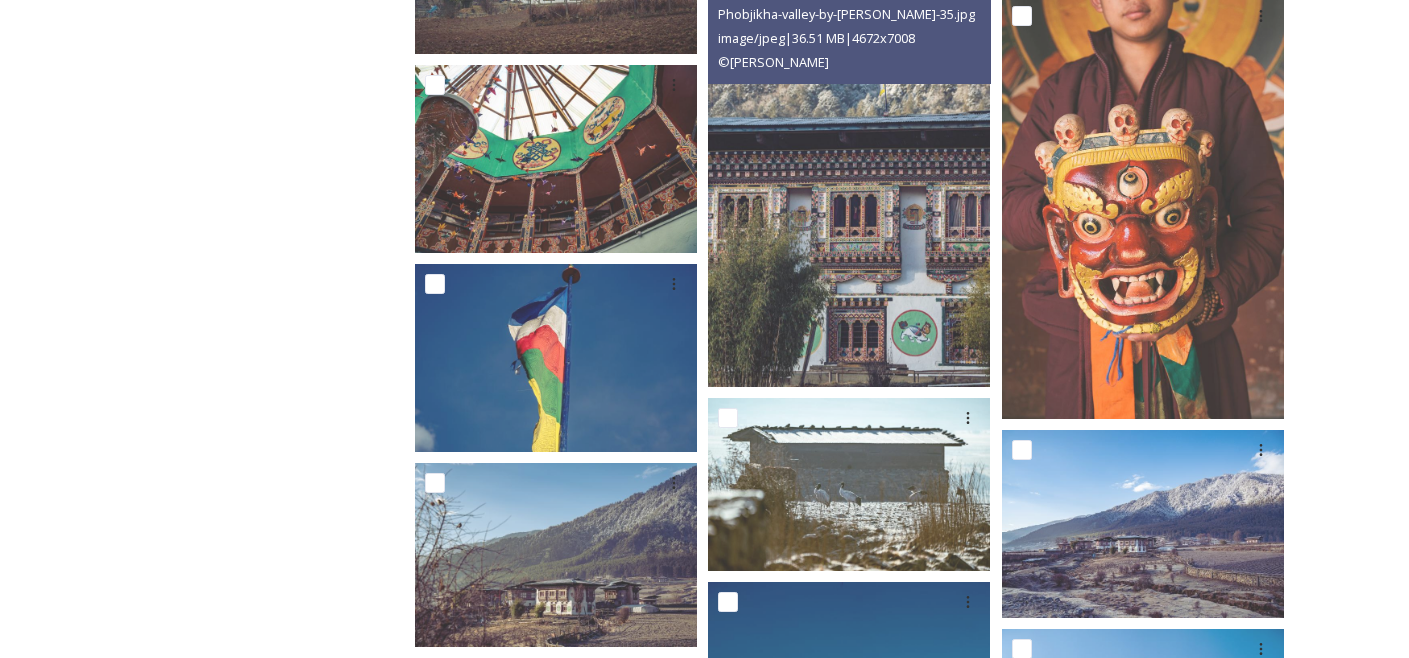 scroll, scrollTop: 720, scrollLeft: 0, axis: vertical 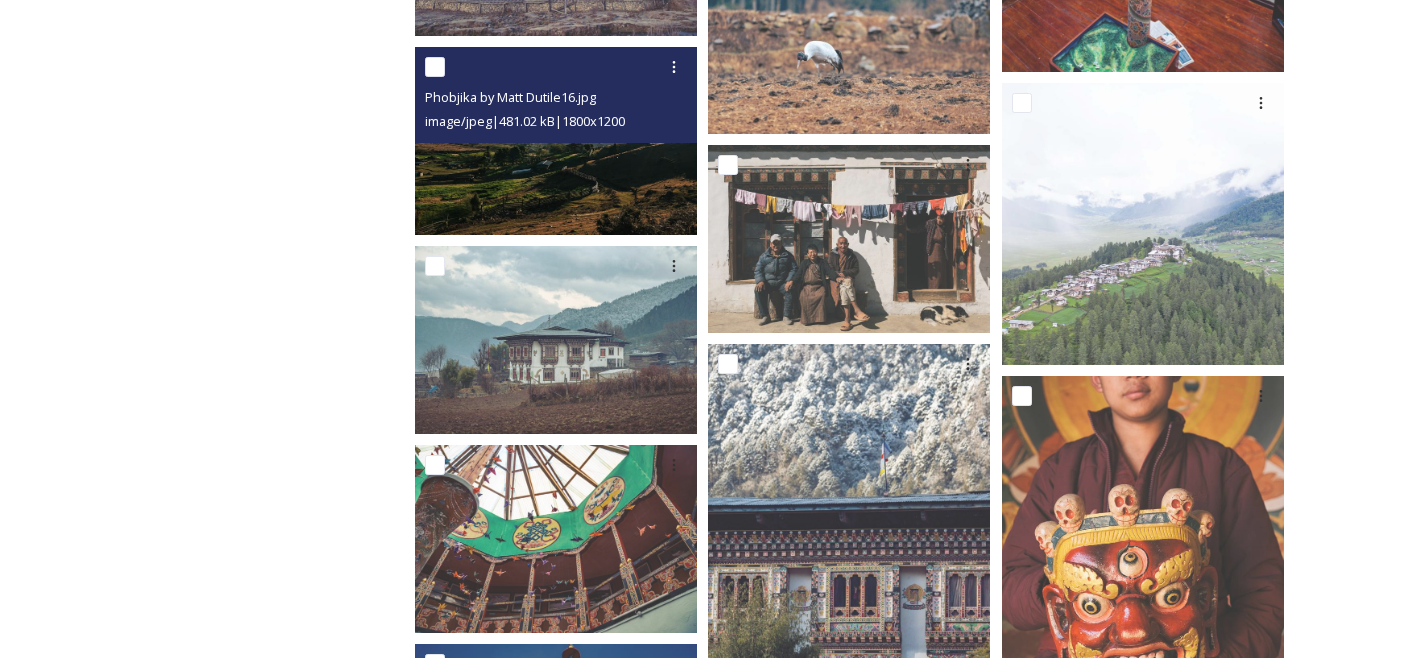 click at bounding box center [556, 141] 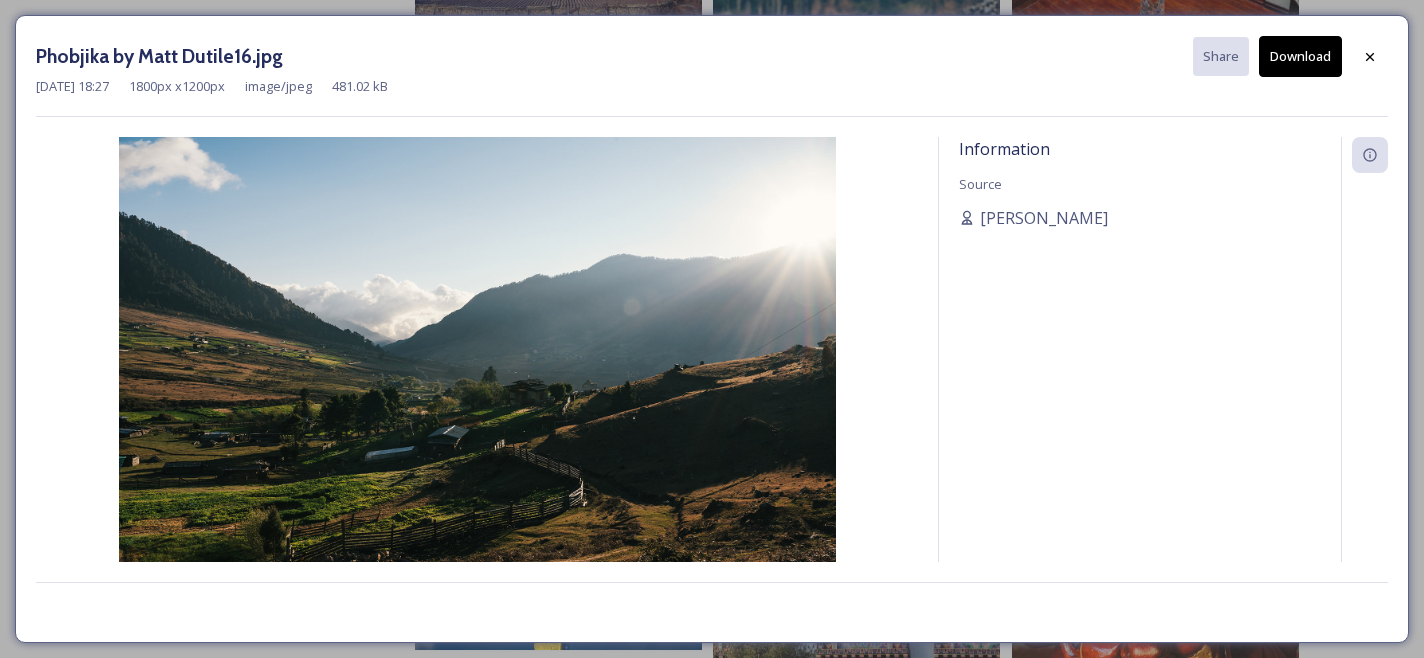 click on "Download" at bounding box center [1300, 56] 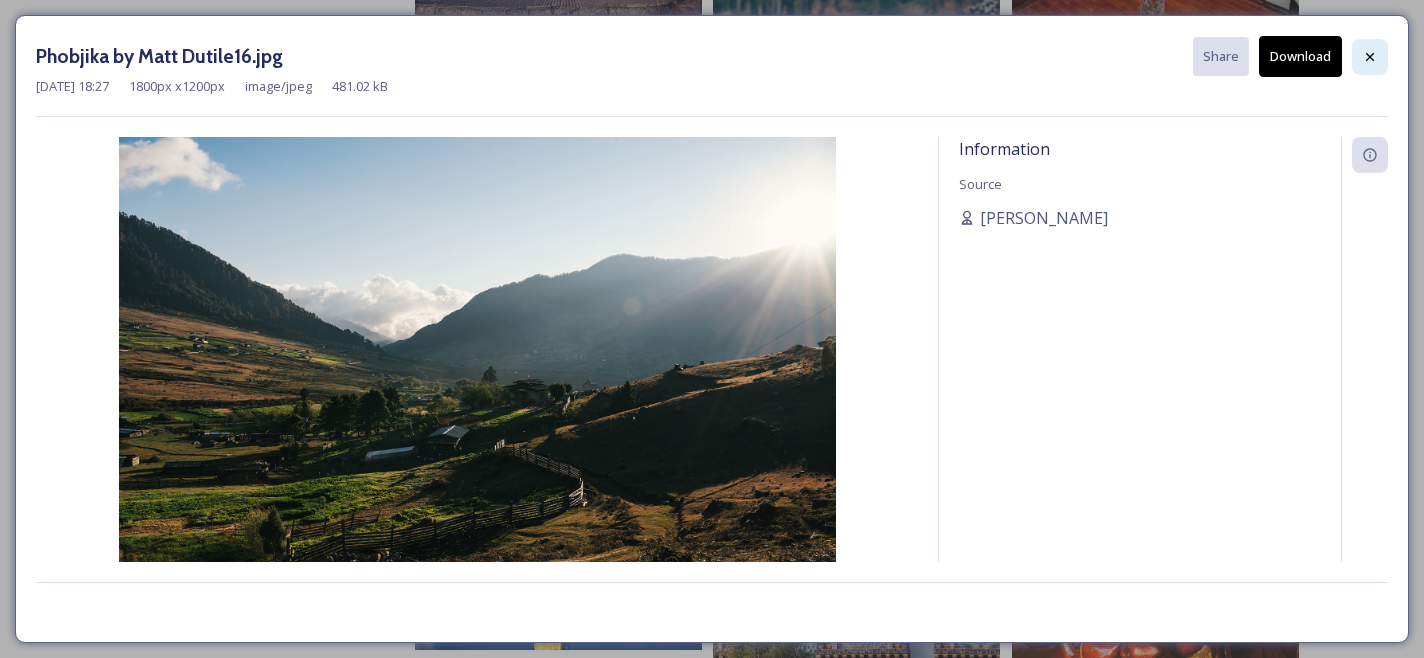 click 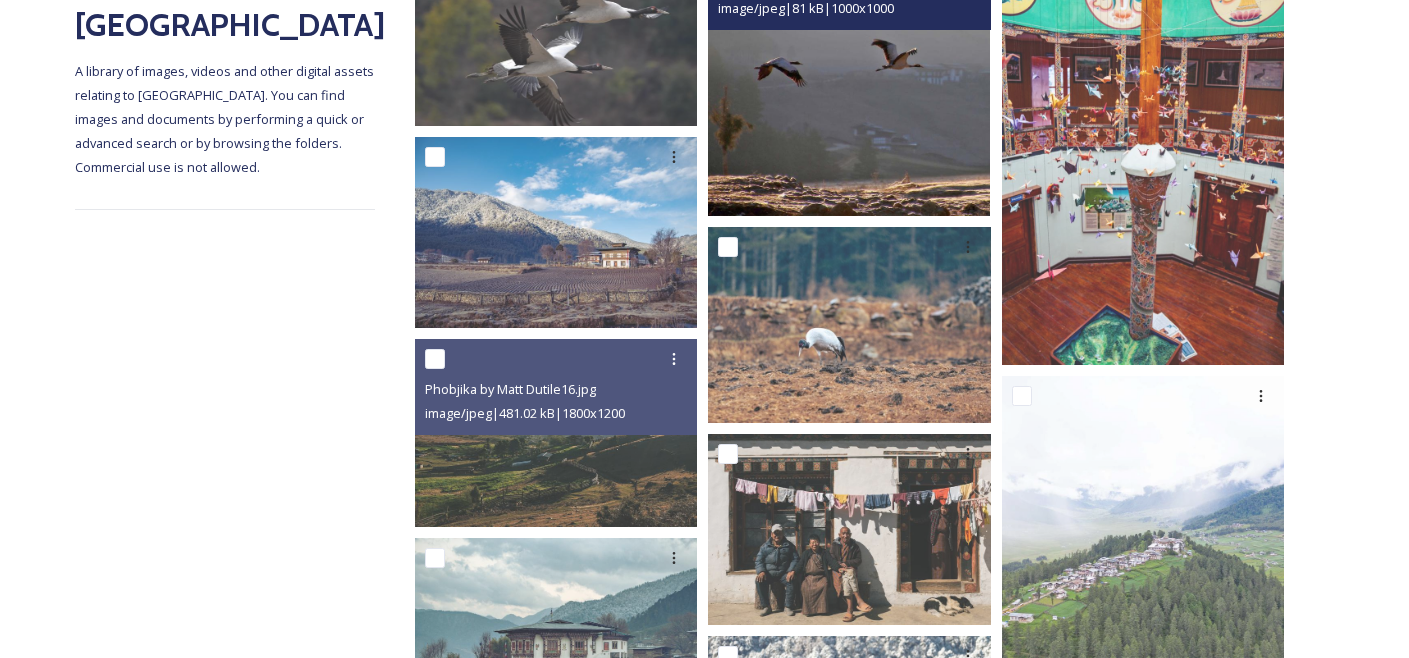 scroll, scrollTop: 595, scrollLeft: 0, axis: vertical 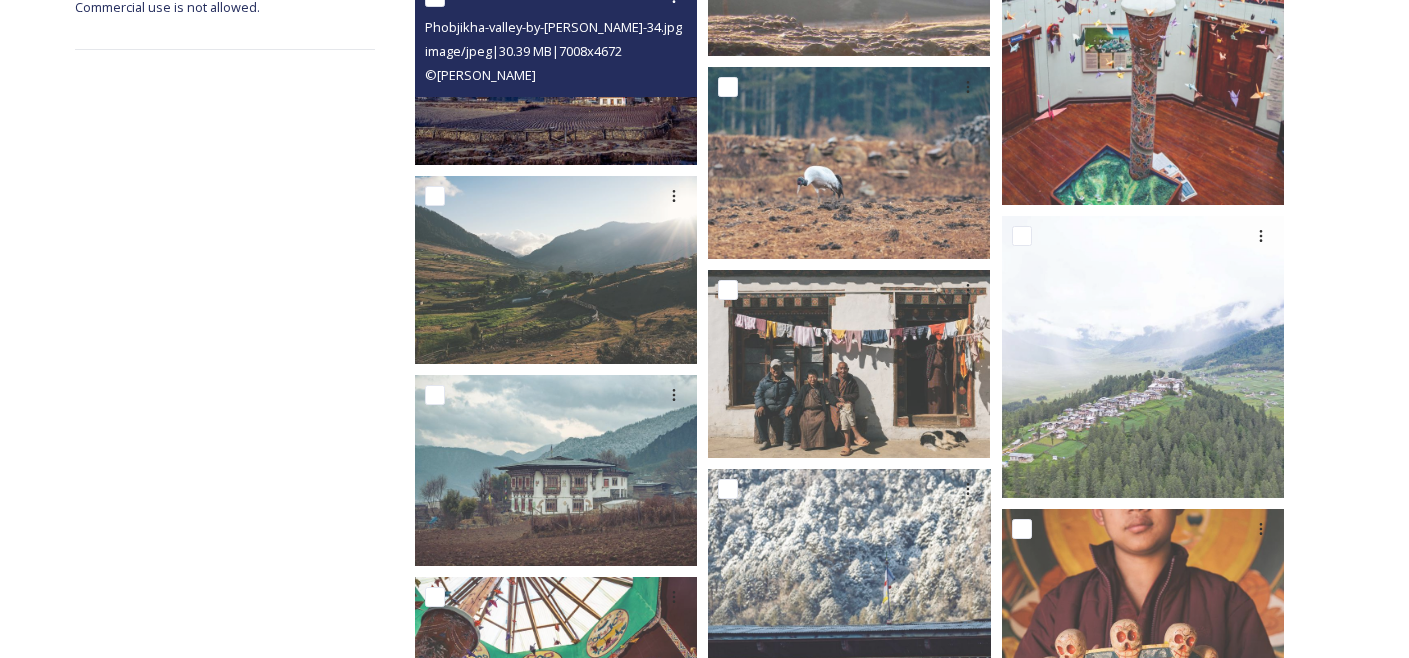 click on "Phobjikha-valley-by-[PERSON_NAME]-34.jpg image/jpeg  |  30.39 MB  |  7008  x  4672 © [PERSON_NAME]" at bounding box center [556, 37] 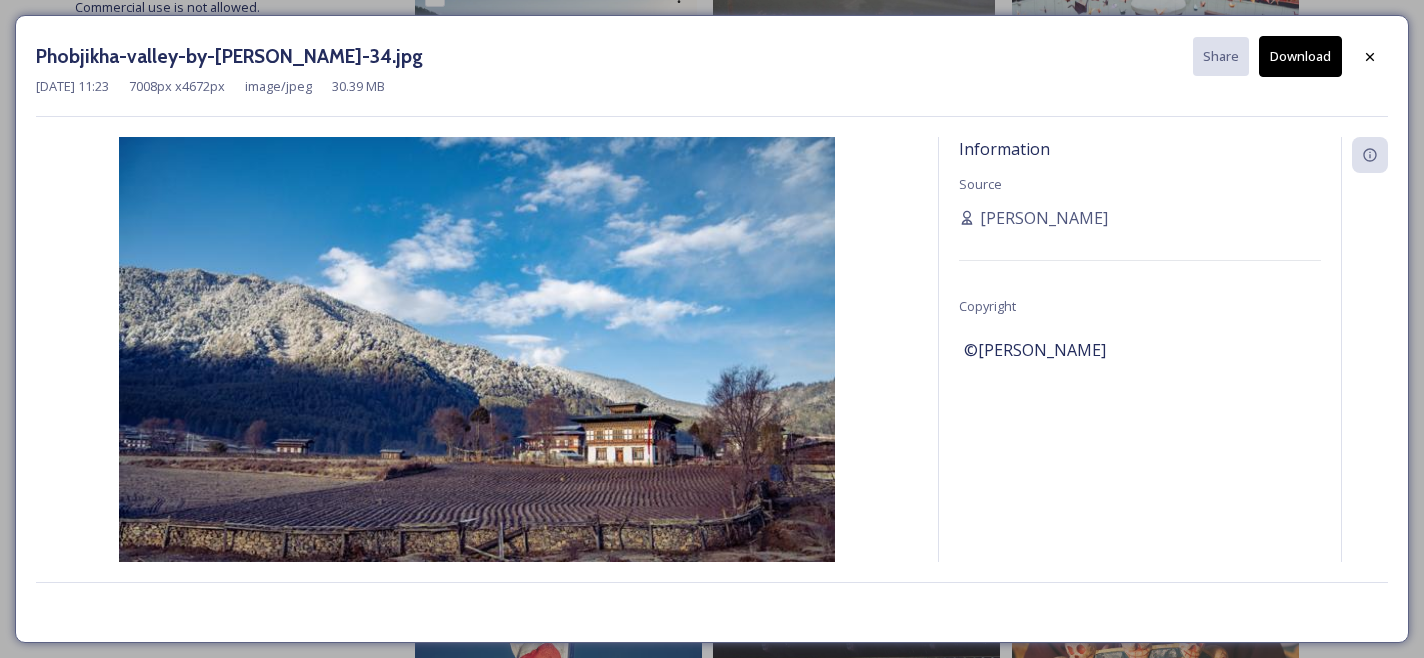 click on "Download" at bounding box center [1300, 56] 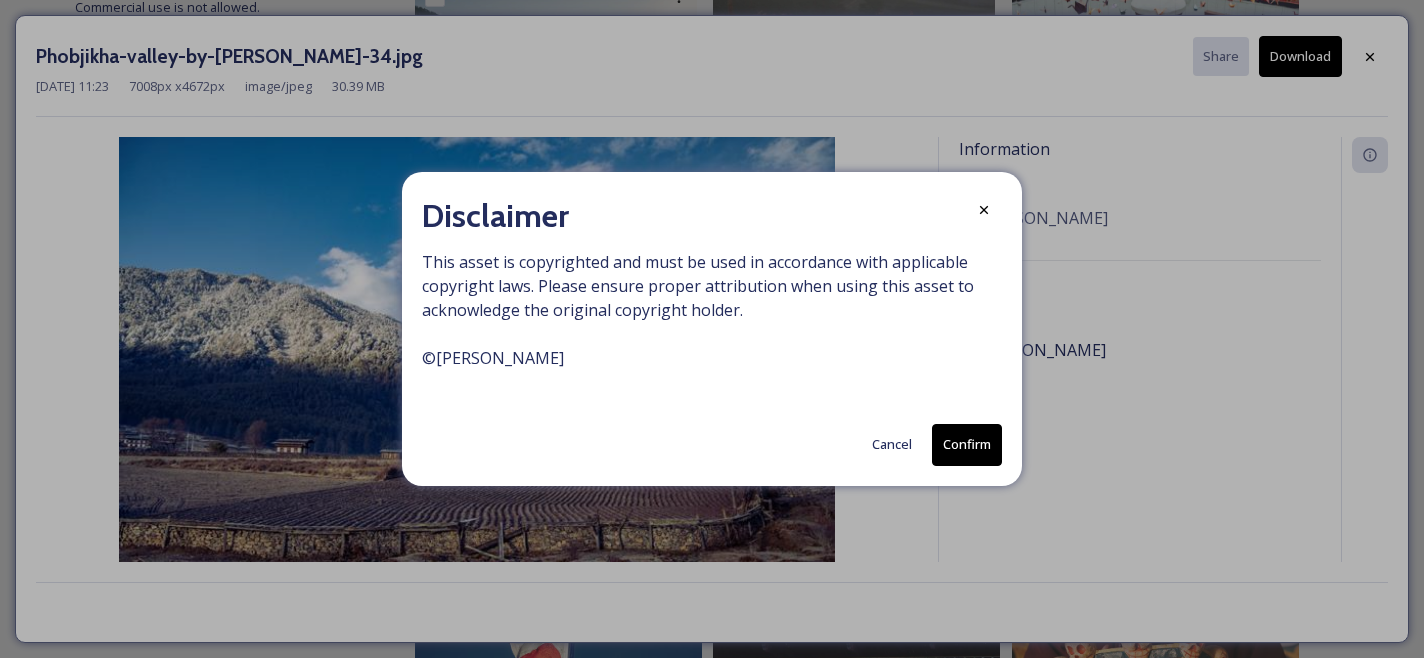 click on "Confirm" at bounding box center (967, 444) 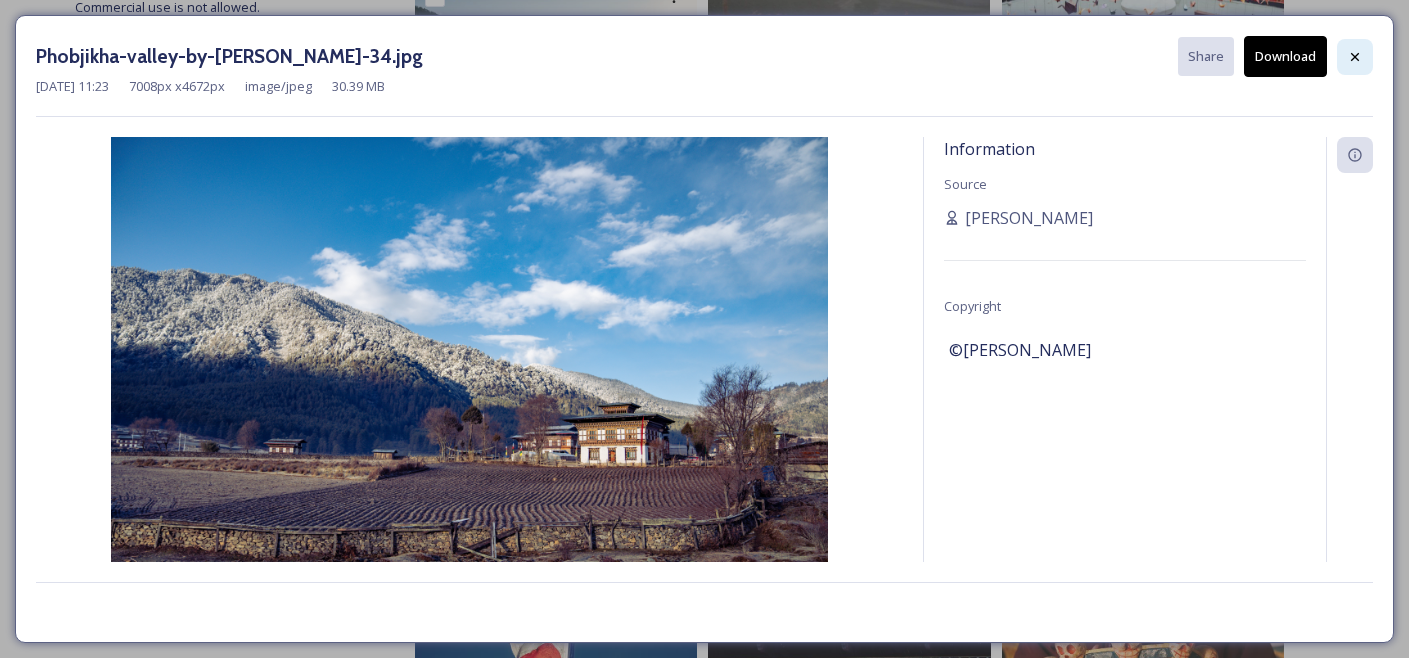 click 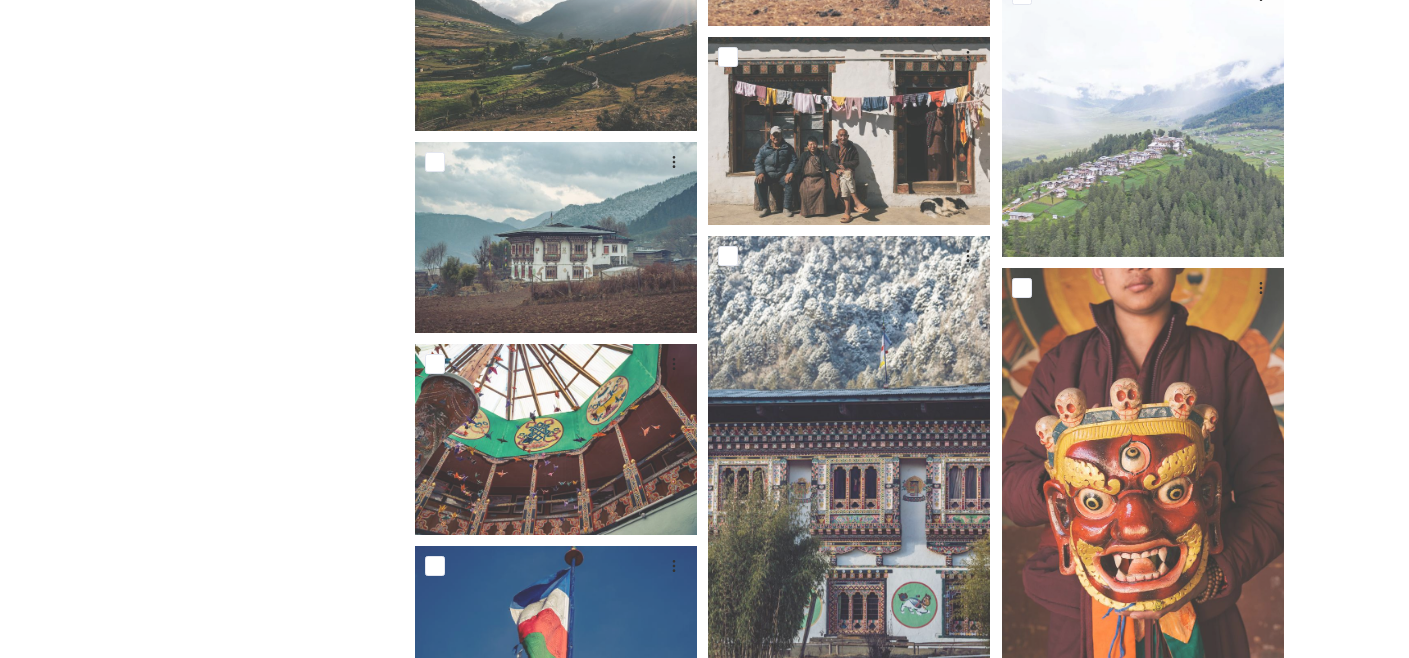 scroll, scrollTop: 0, scrollLeft: 0, axis: both 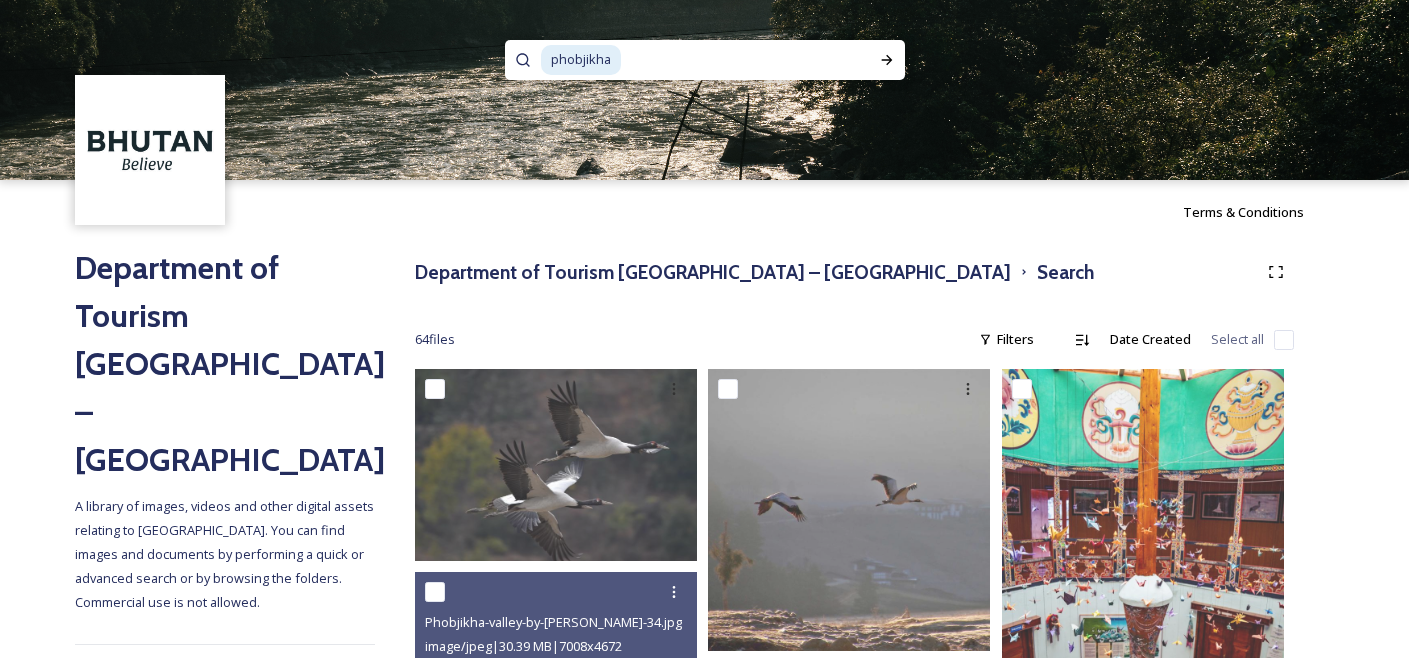 click at bounding box center (727, 60) 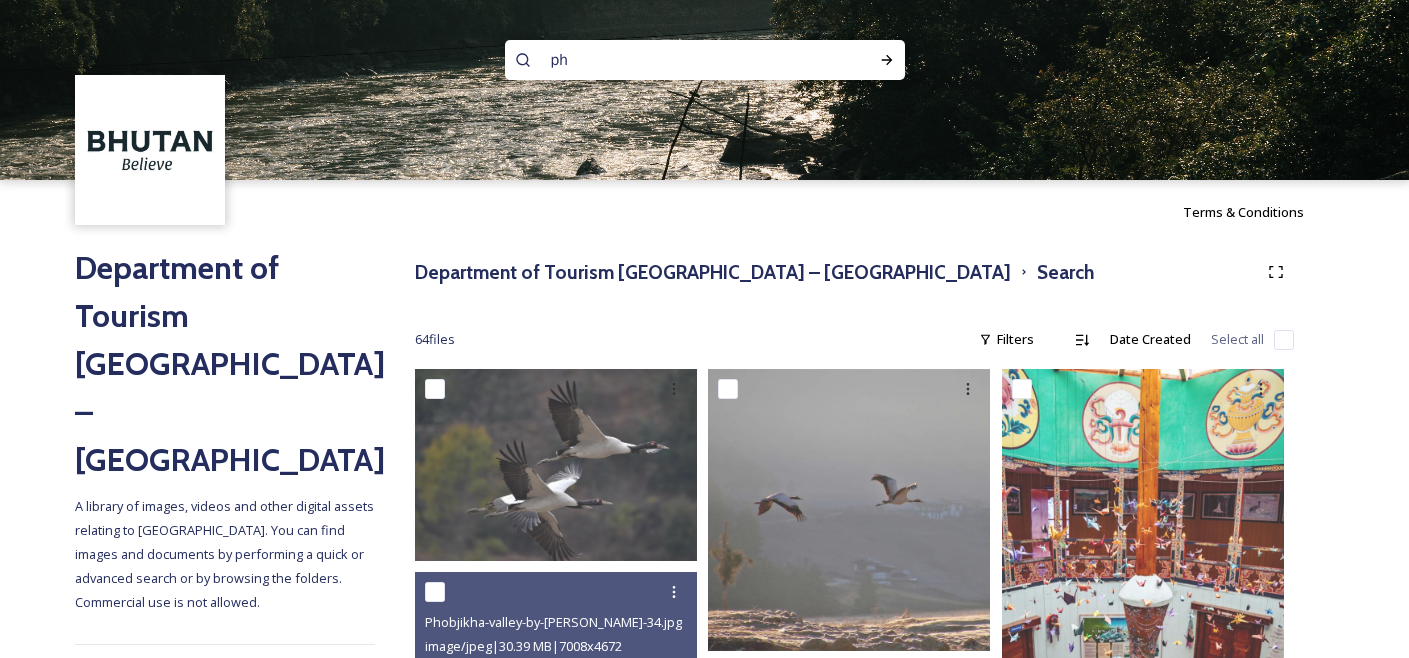 type on "p" 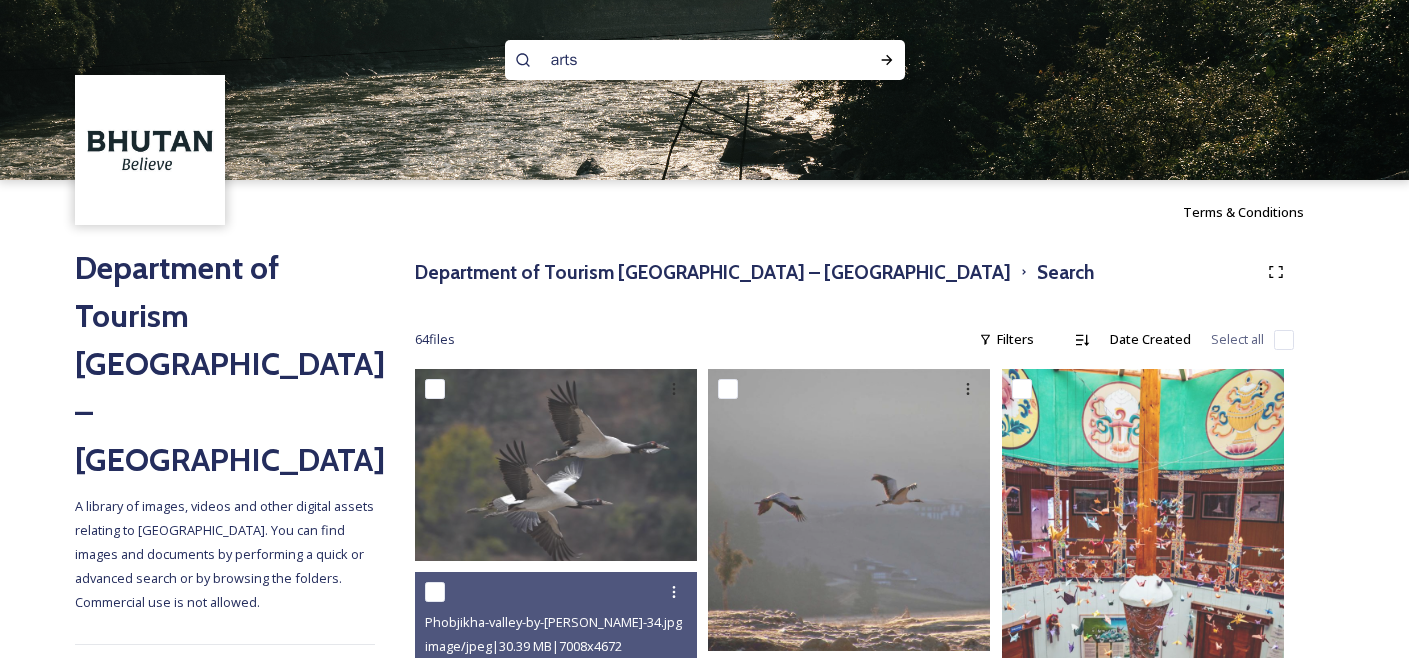 type on "arts" 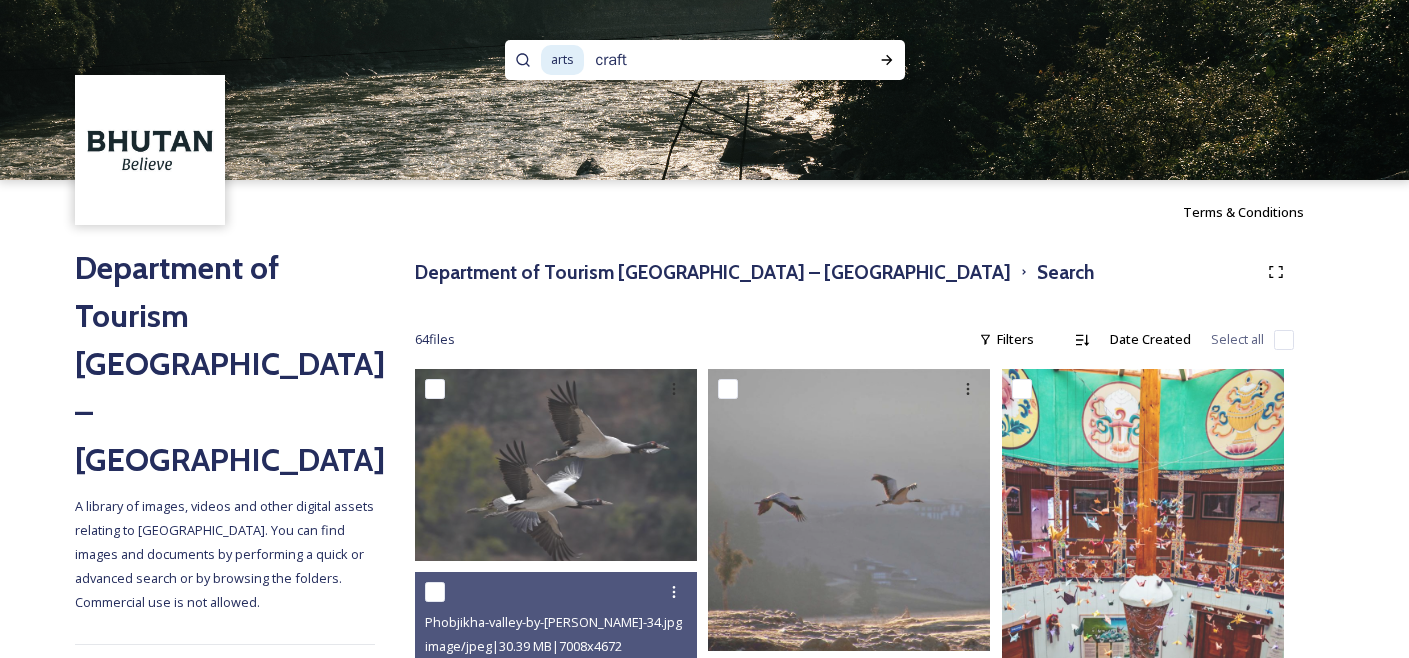 type on "crafts" 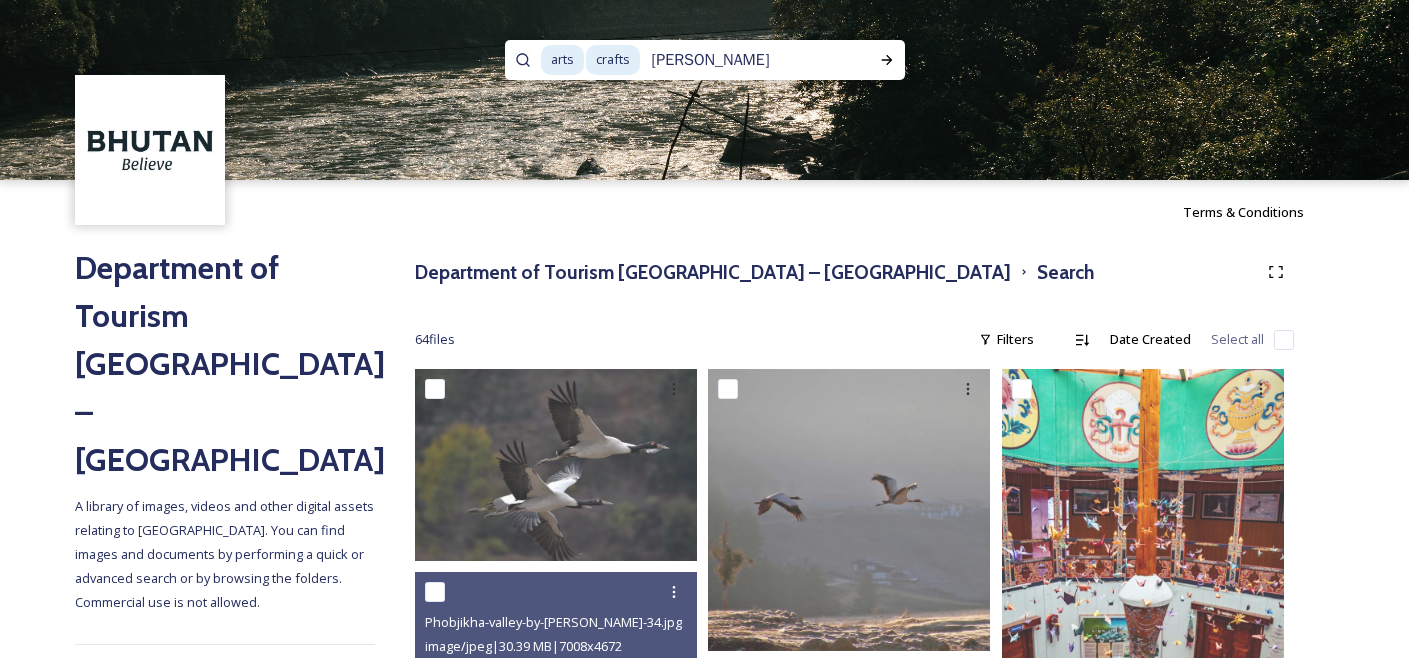 type on "[PERSON_NAME]" 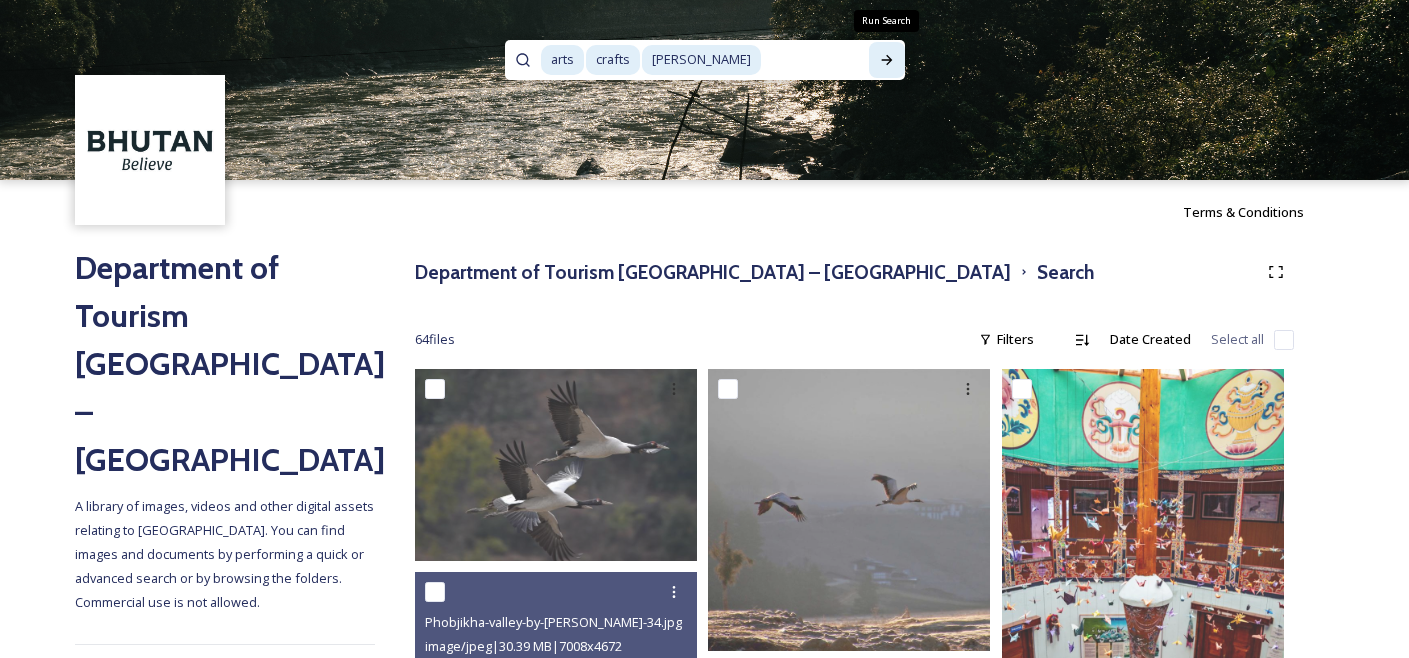 click 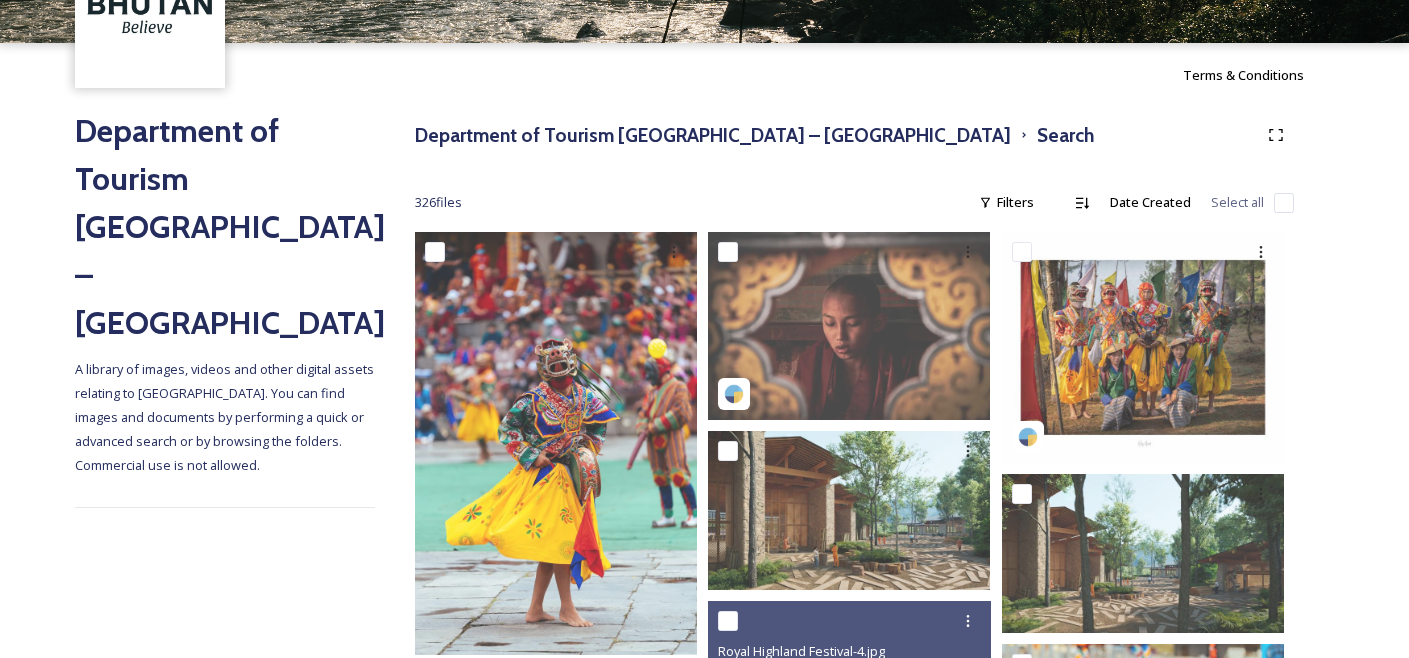scroll, scrollTop: 0, scrollLeft: 0, axis: both 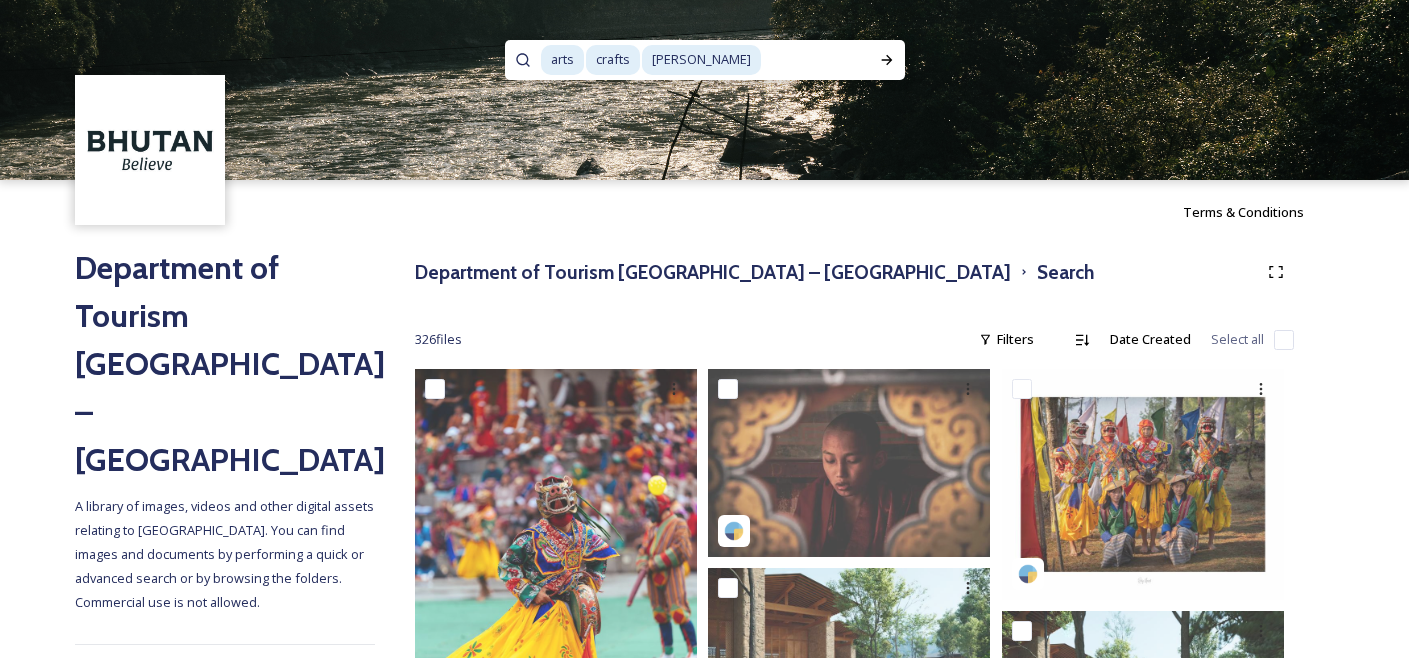 click at bounding box center (816, 60) 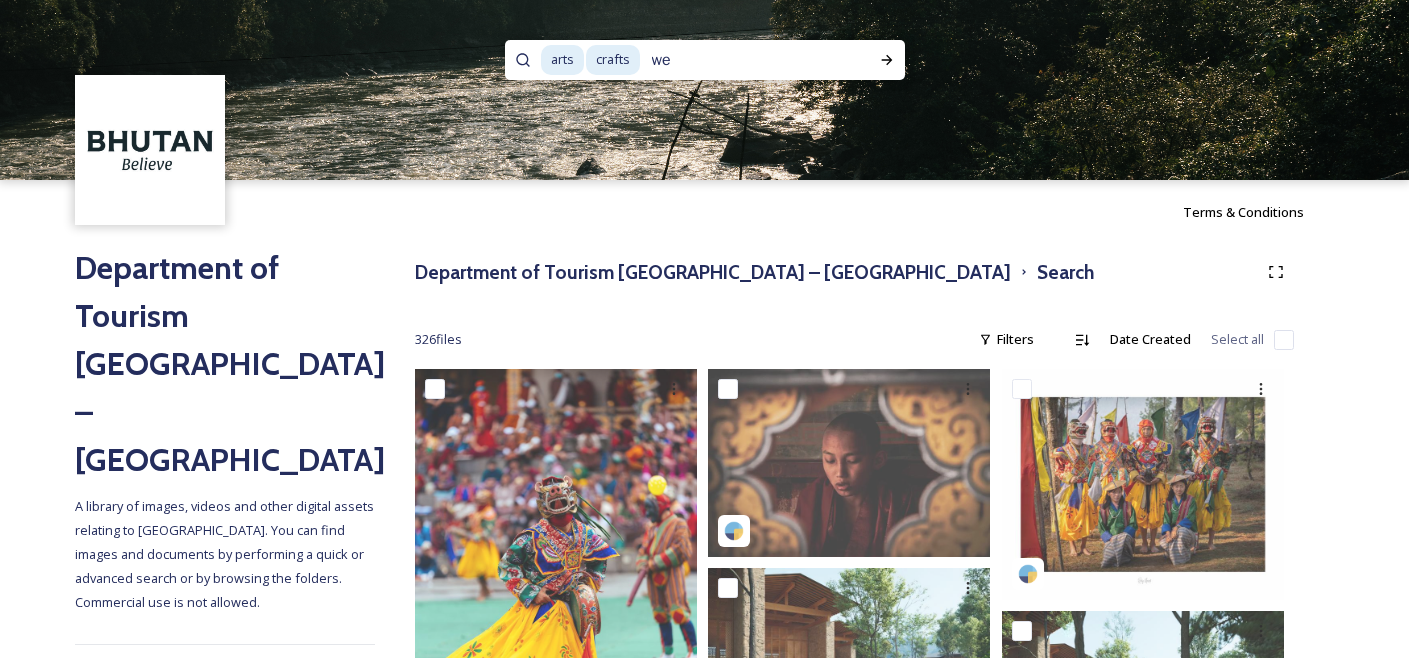 type on "w" 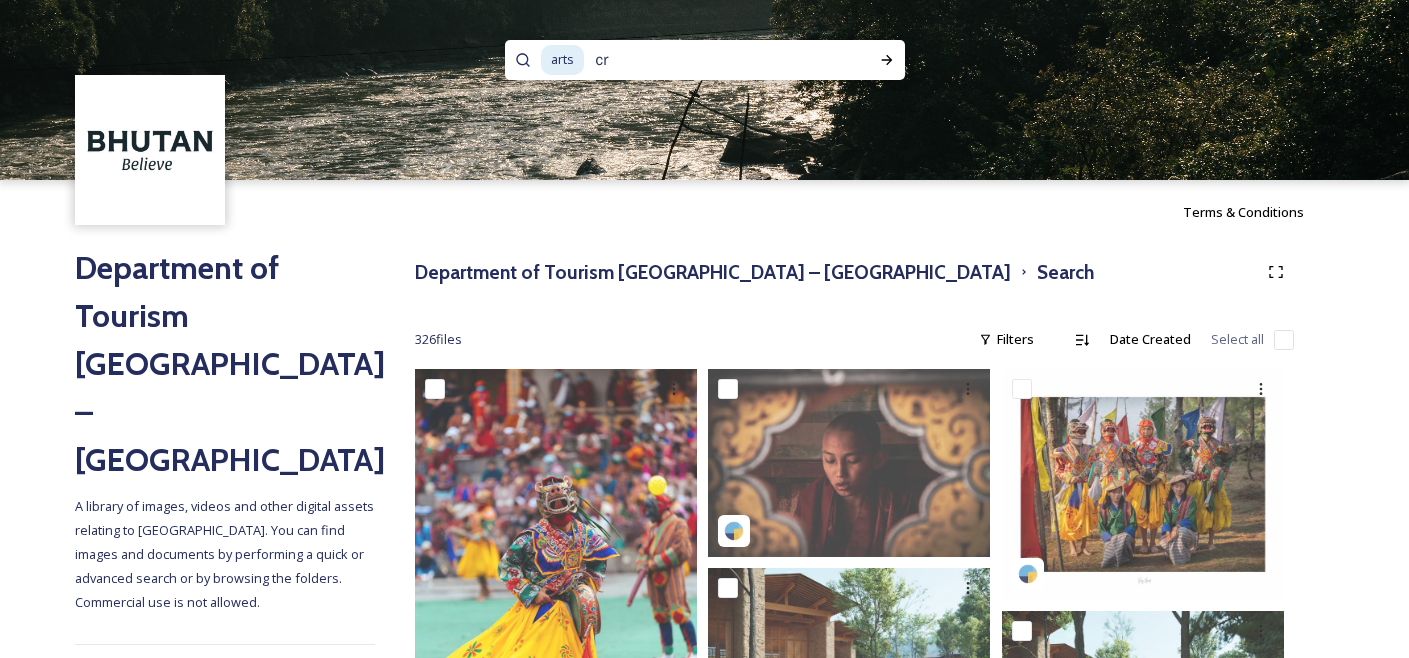 type on "c" 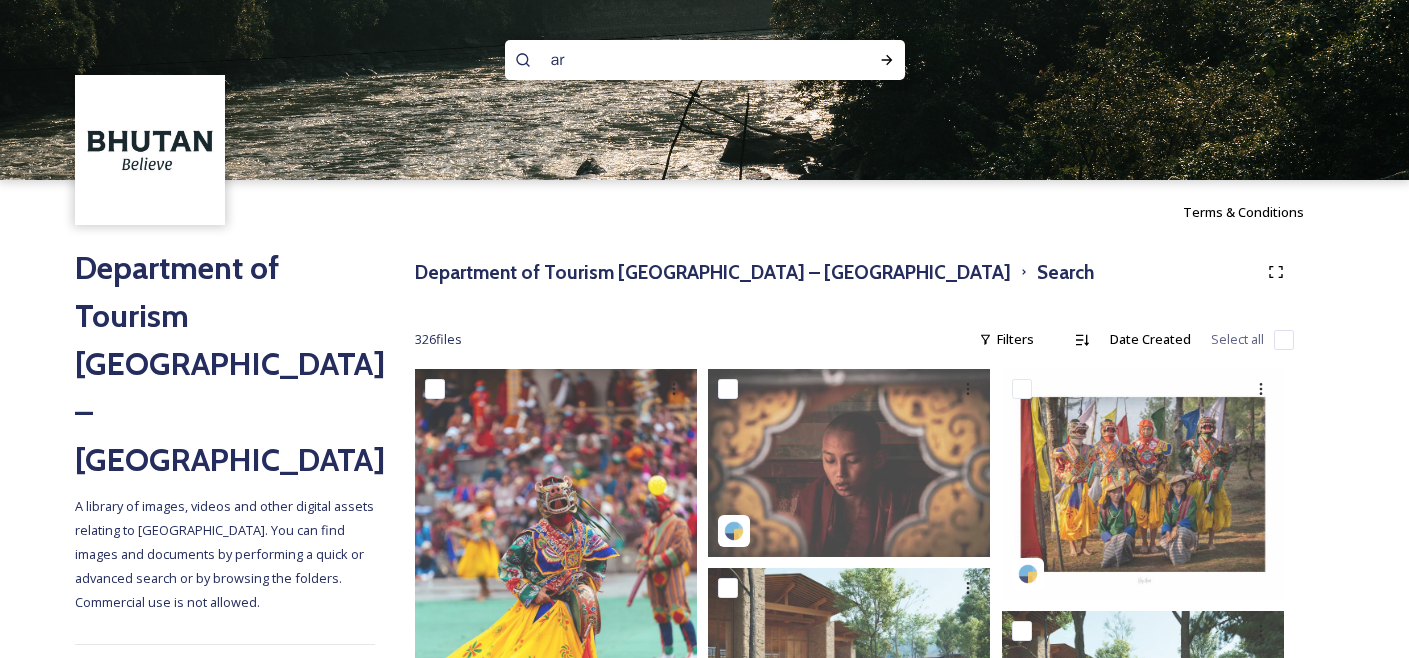 type on "a" 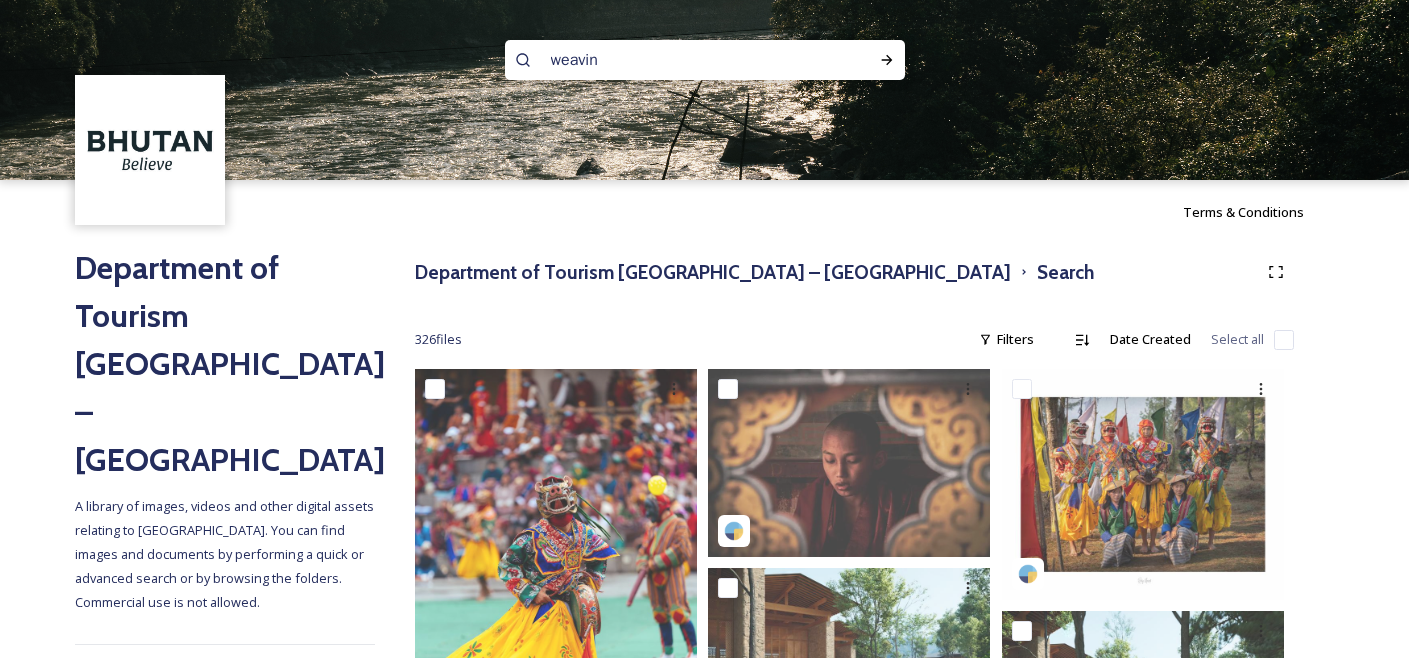 type on "weaving" 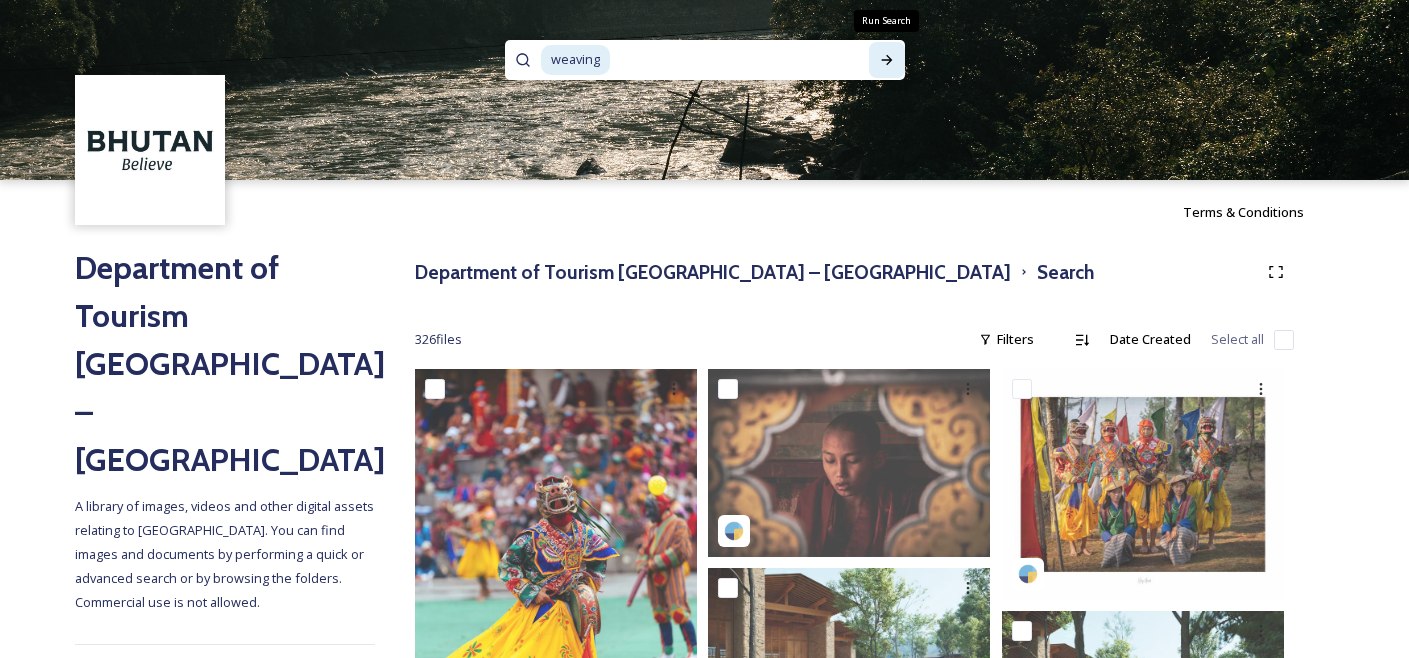 click 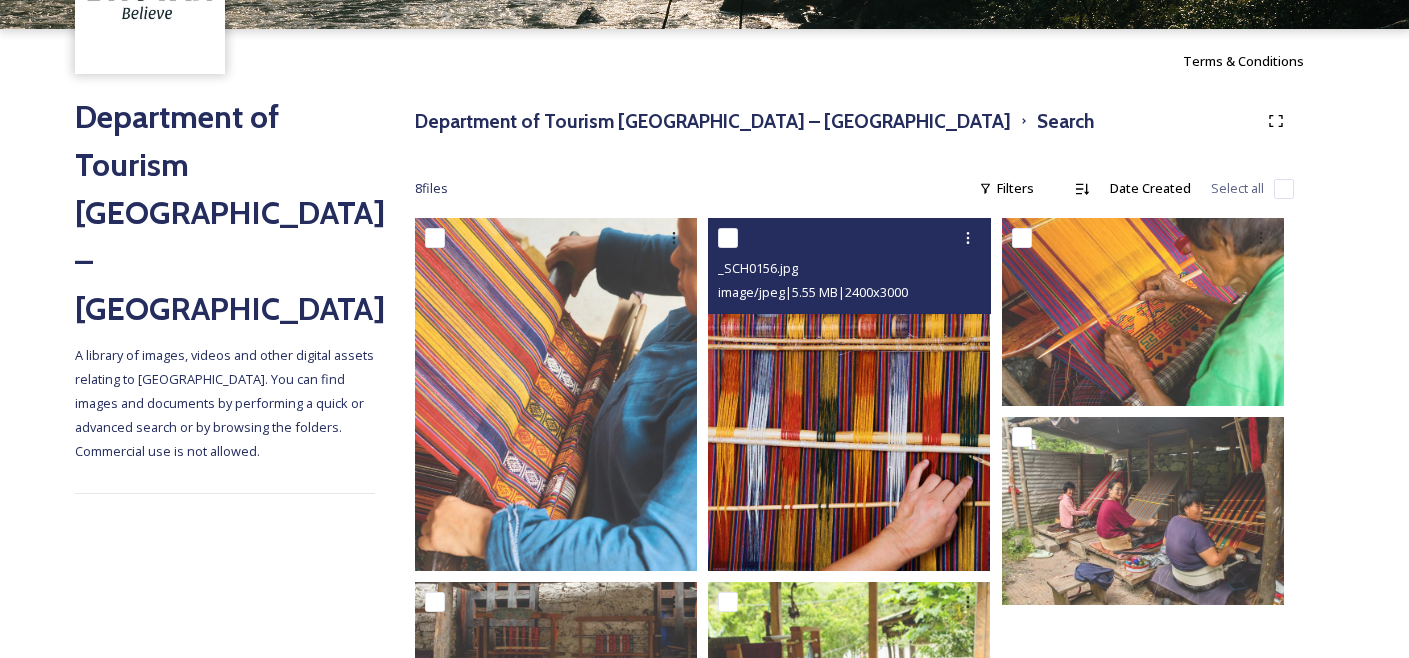 scroll, scrollTop: 168, scrollLeft: 0, axis: vertical 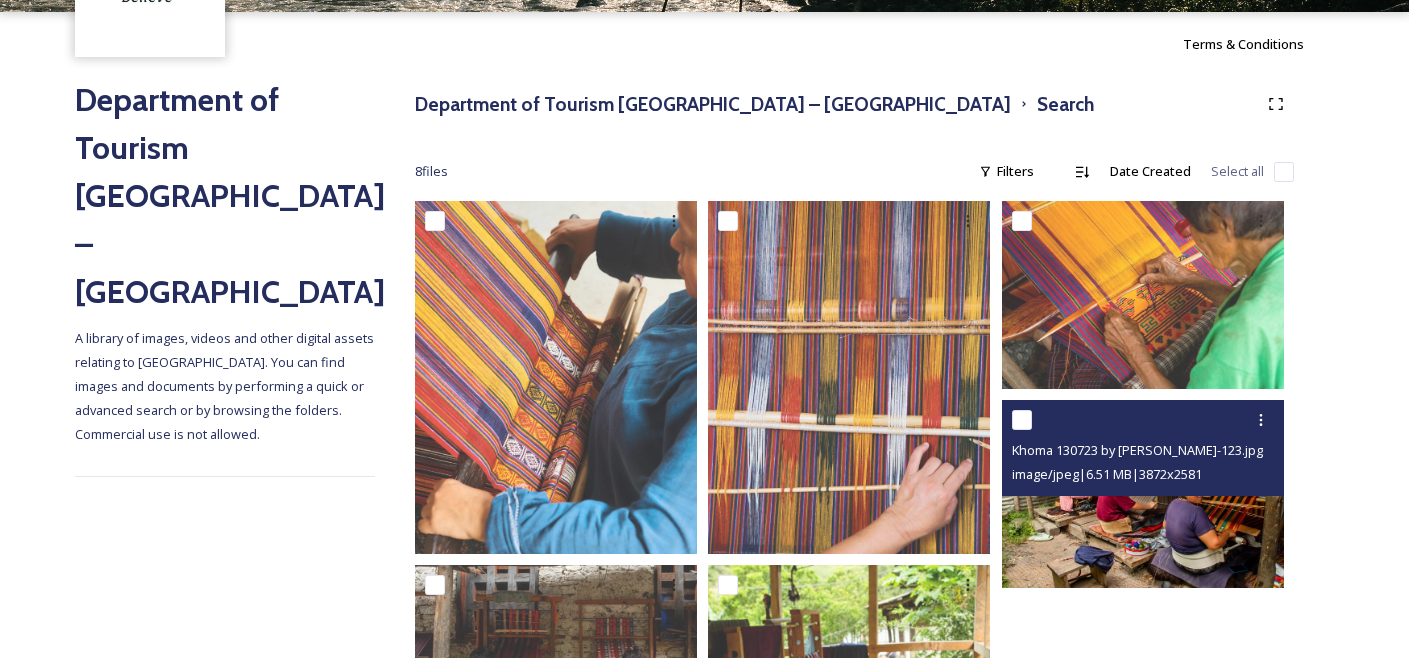 click at bounding box center [1143, 494] 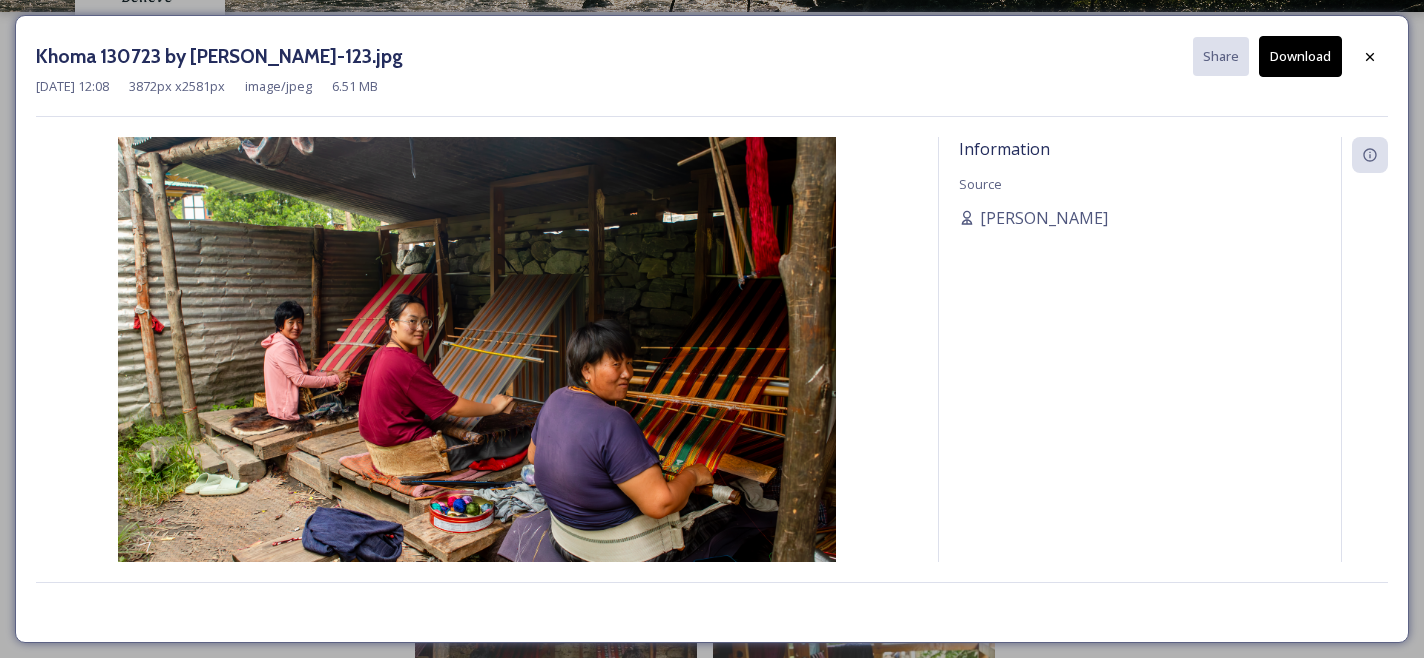 click 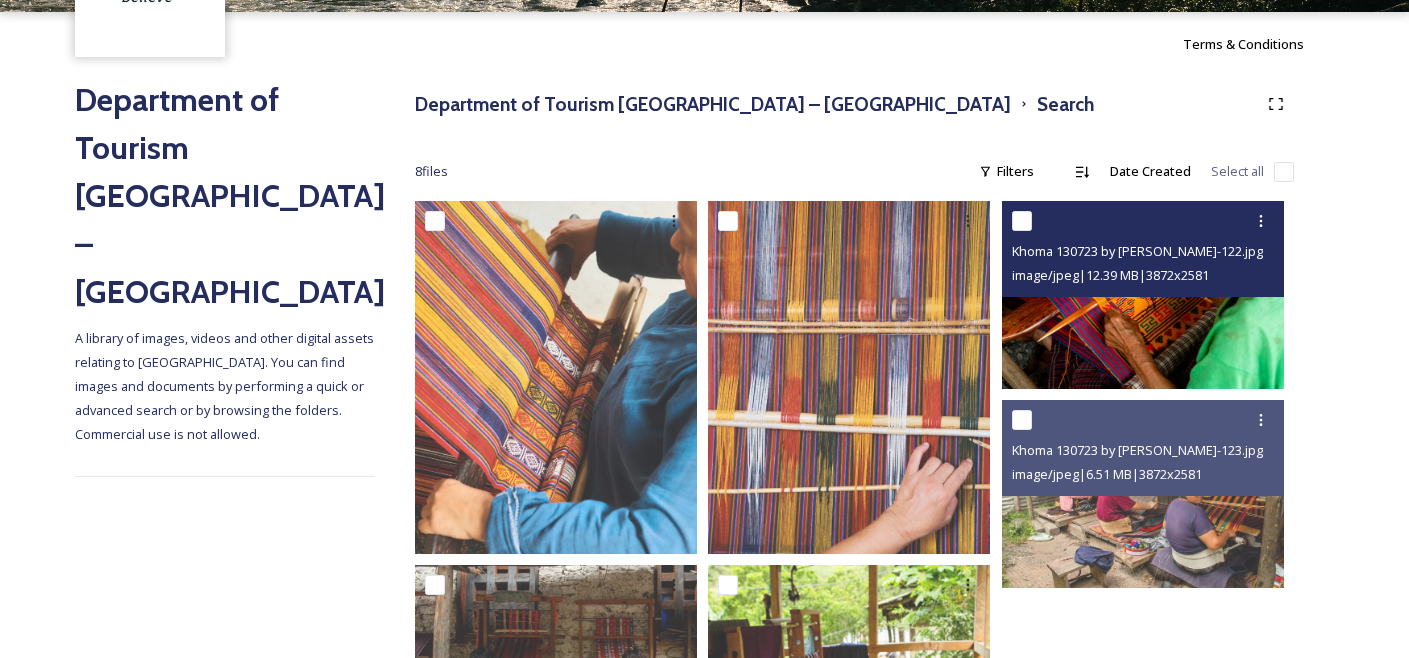 click at bounding box center (1143, 295) 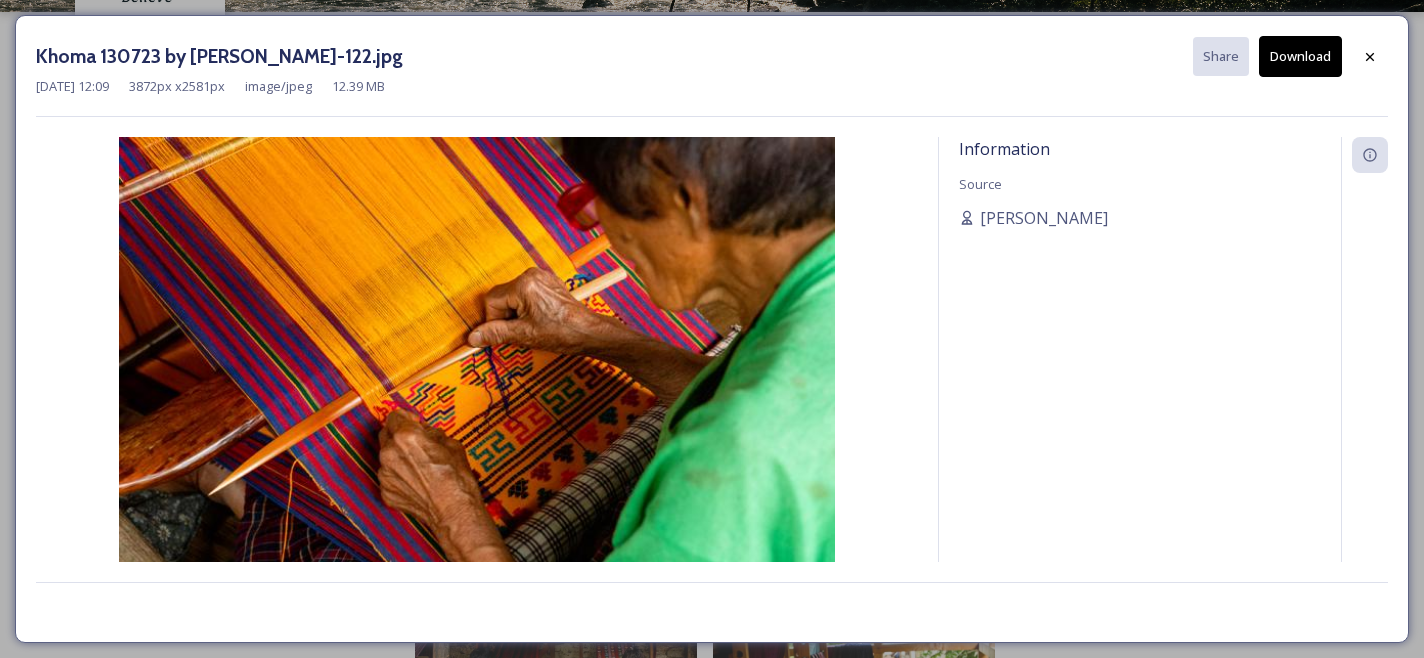 click on "Download" at bounding box center (1300, 56) 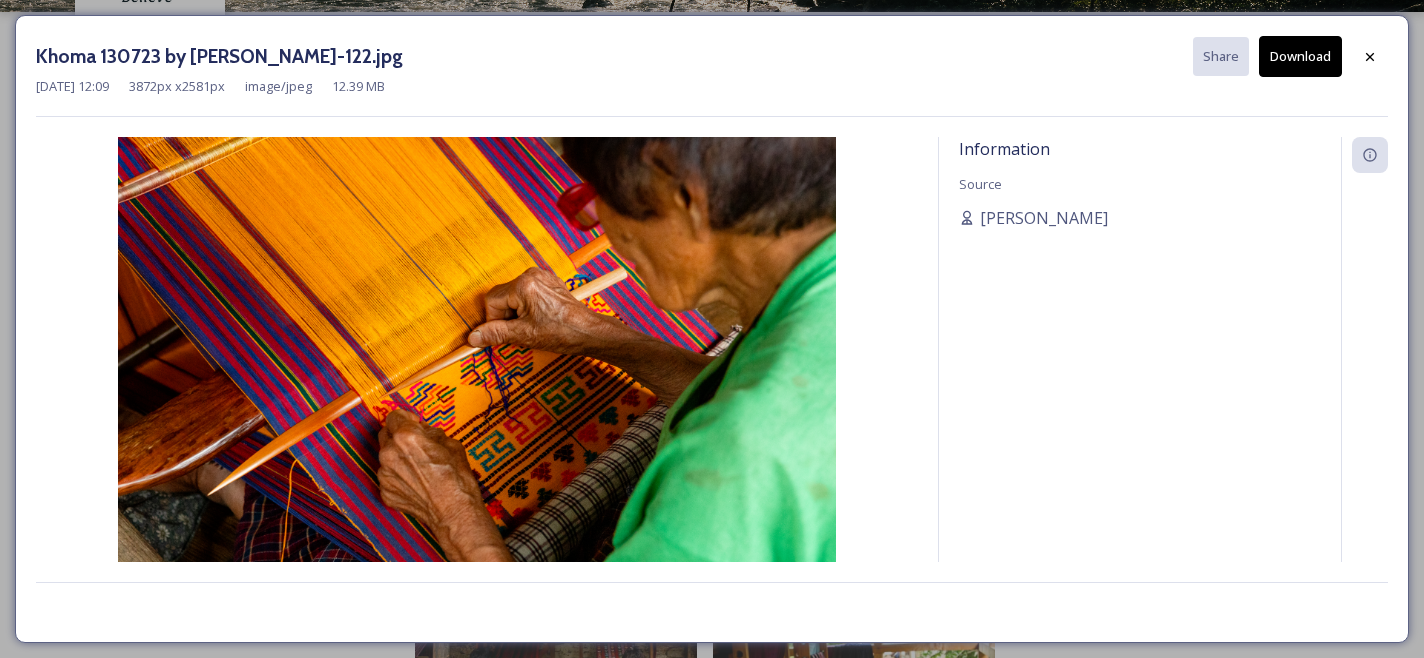 click on "Khoma 130723 by [PERSON_NAME]-122.jpg Share Download [DATE] 12:09 3872 px x  2581 px image/jpeg 12.39 MB Information Source [PERSON_NAME]" at bounding box center (712, 329) 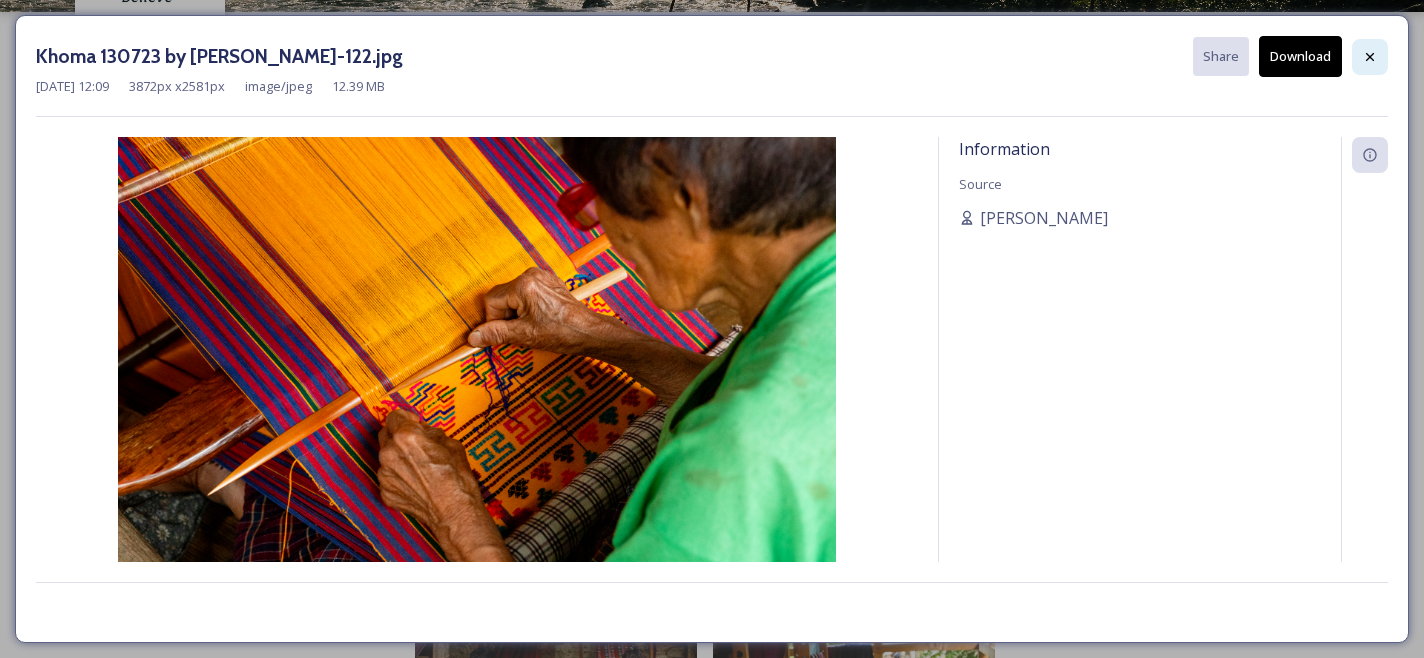 click 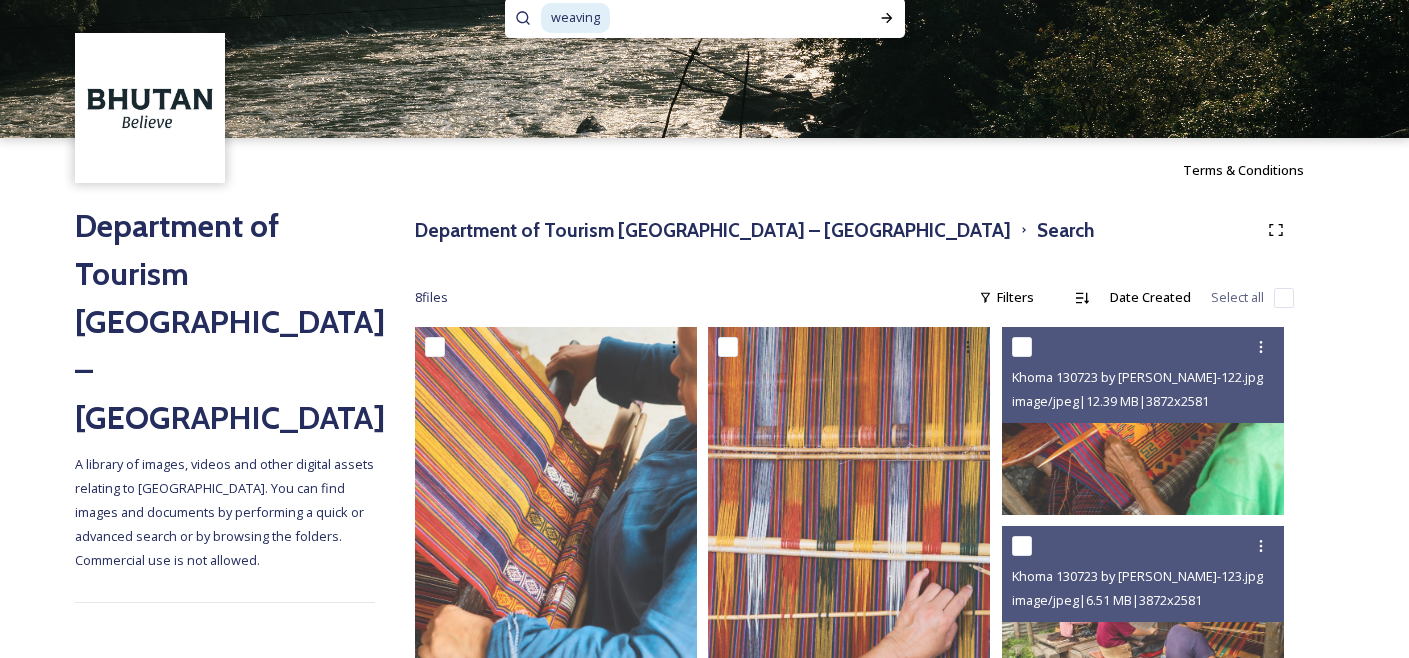 scroll, scrollTop: 0, scrollLeft: 0, axis: both 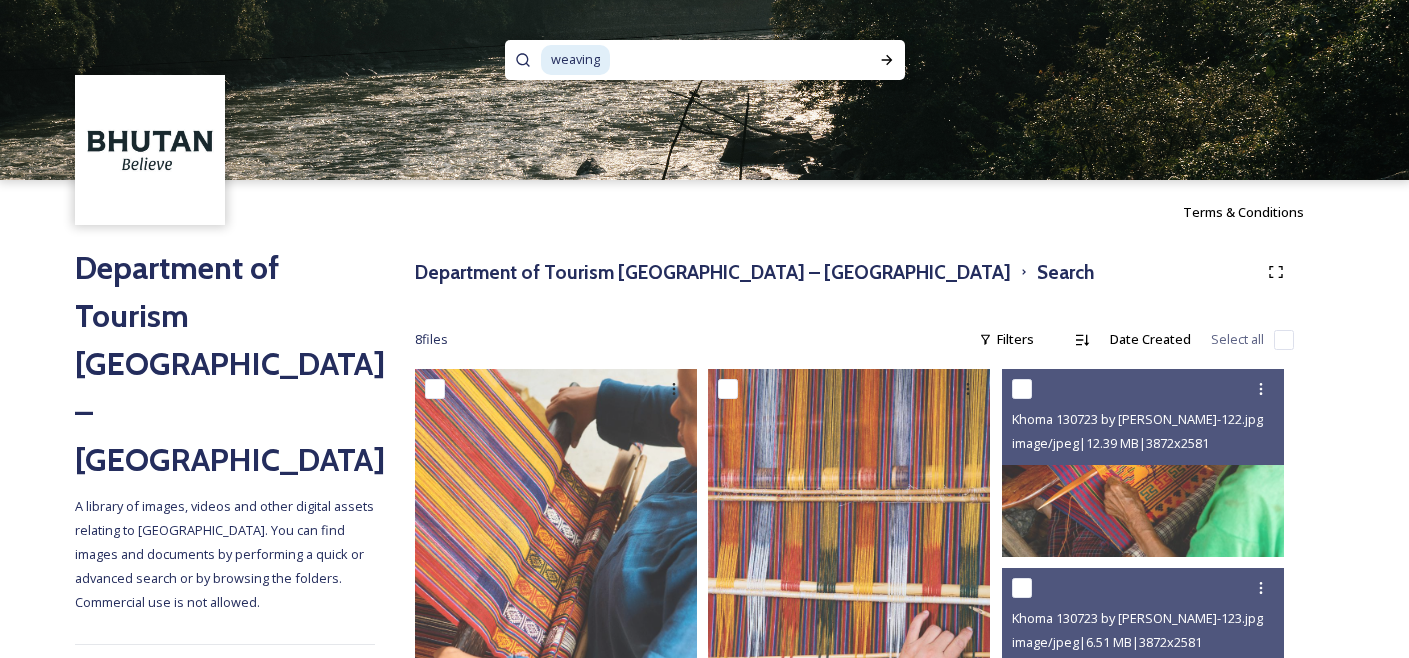 click at bounding box center (719, 60) 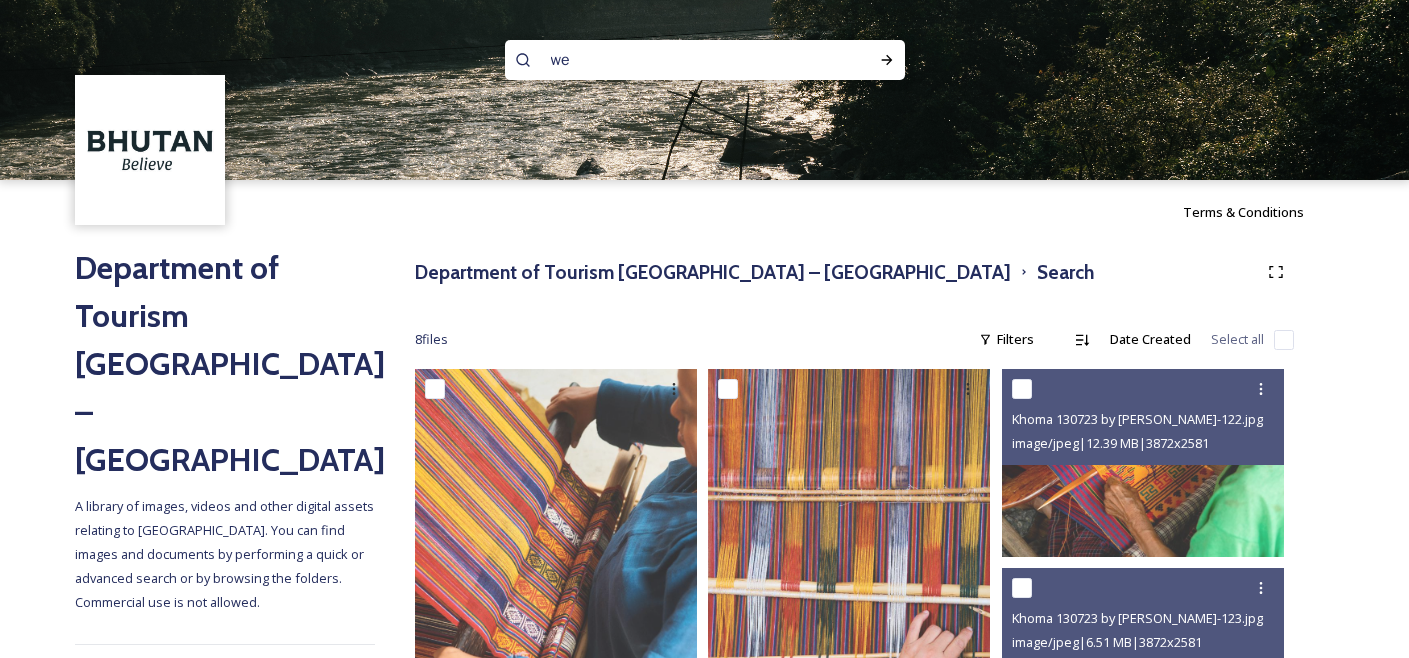 type on "w" 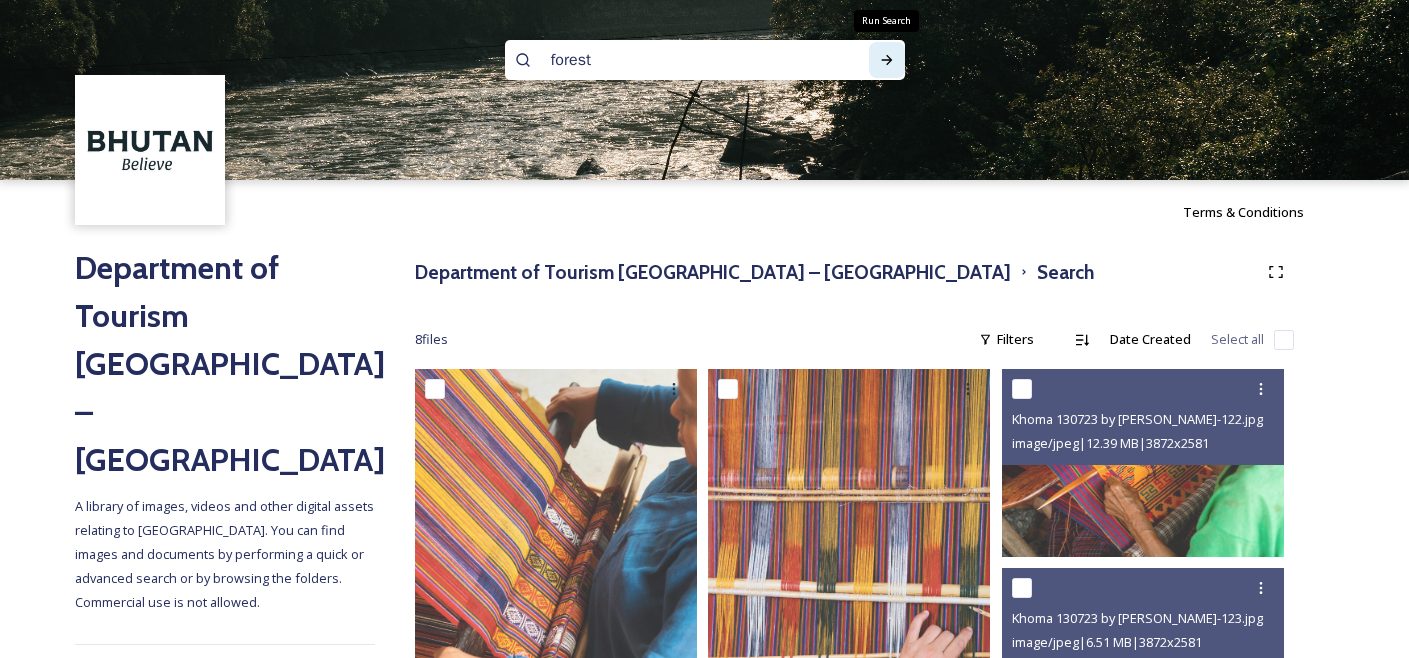 type on "forest" 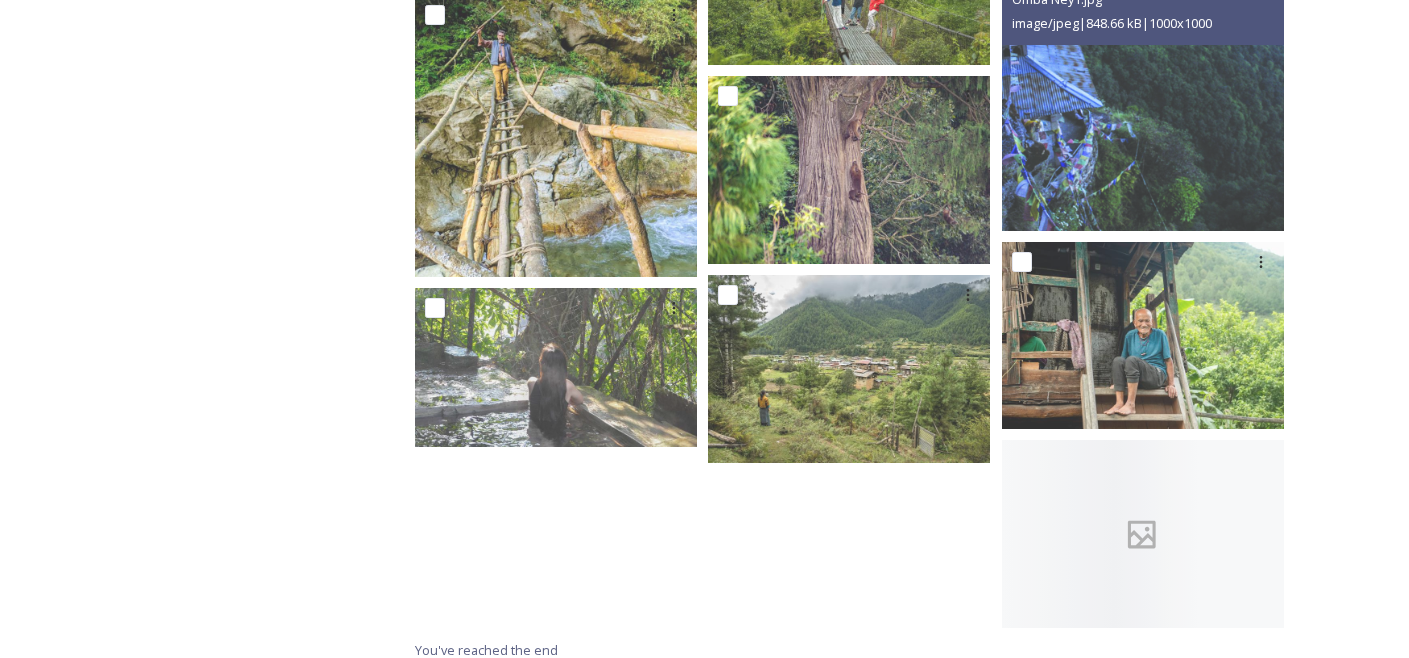 scroll, scrollTop: 3446, scrollLeft: 0, axis: vertical 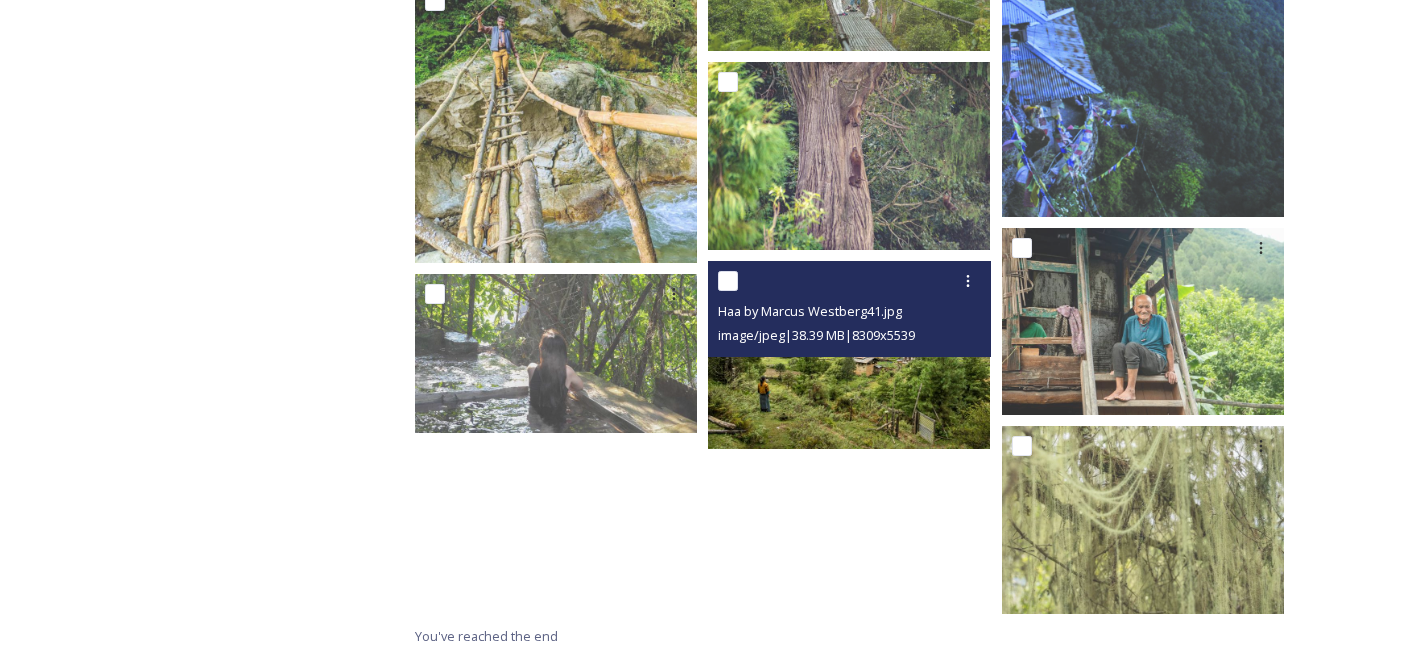 click at bounding box center (849, 355) 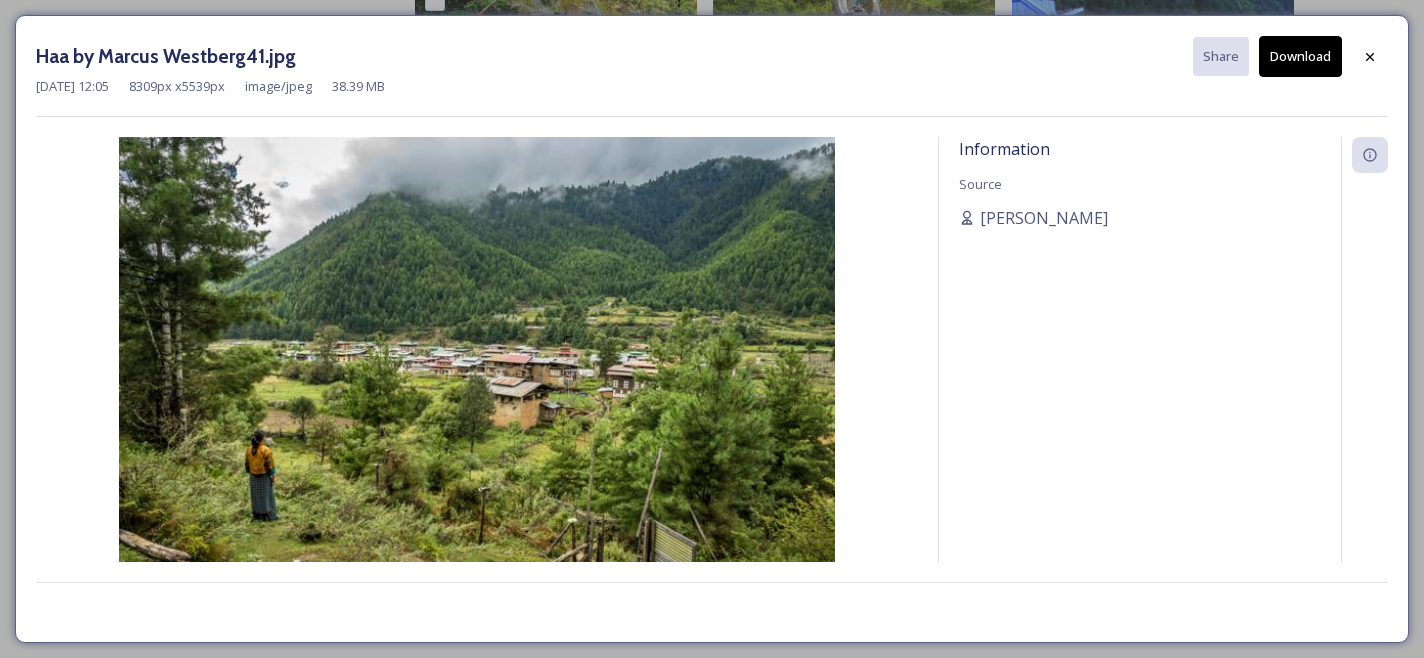 click on "Download" at bounding box center (1300, 56) 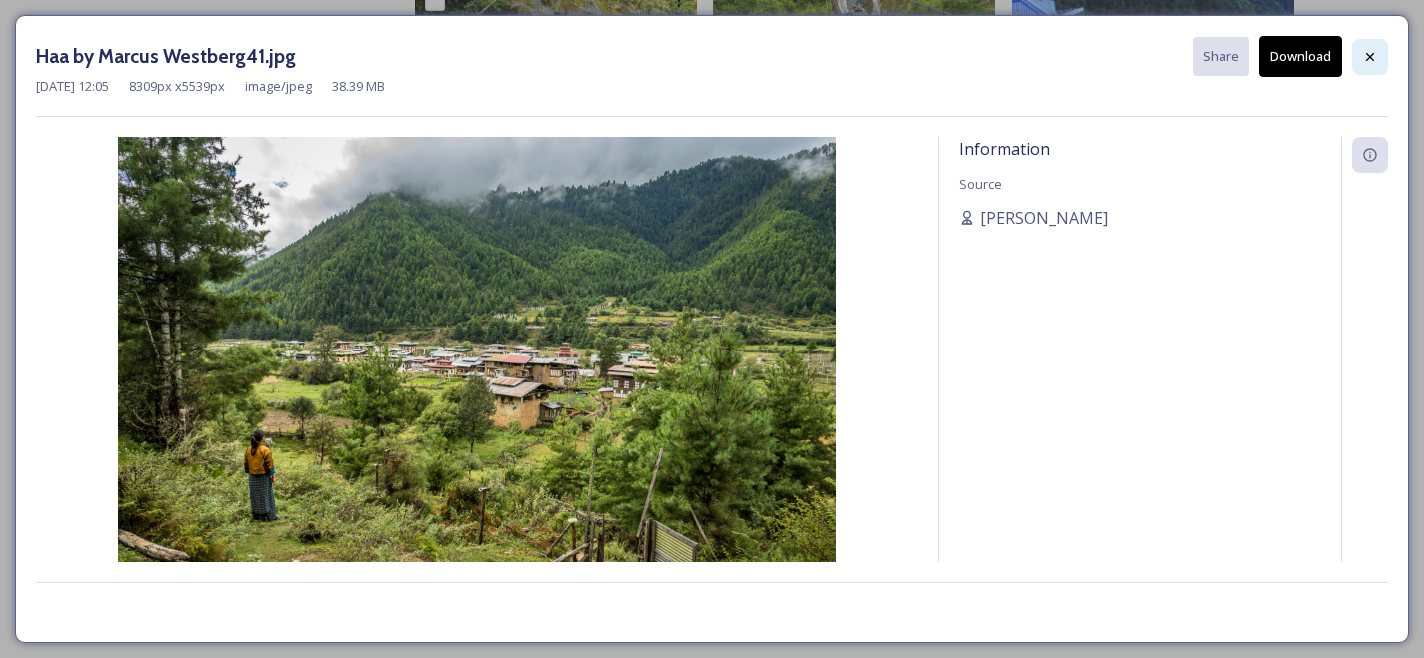 click 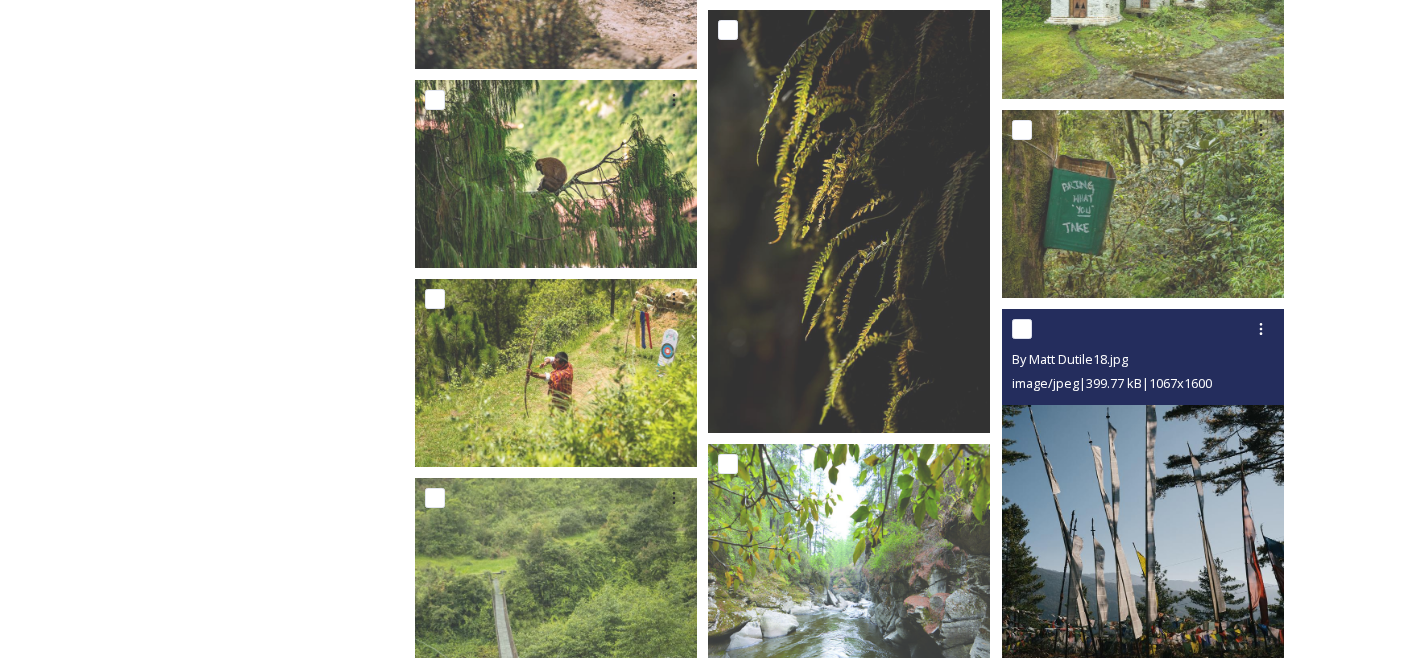 scroll, scrollTop: 1339, scrollLeft: 0, axis: vertical 